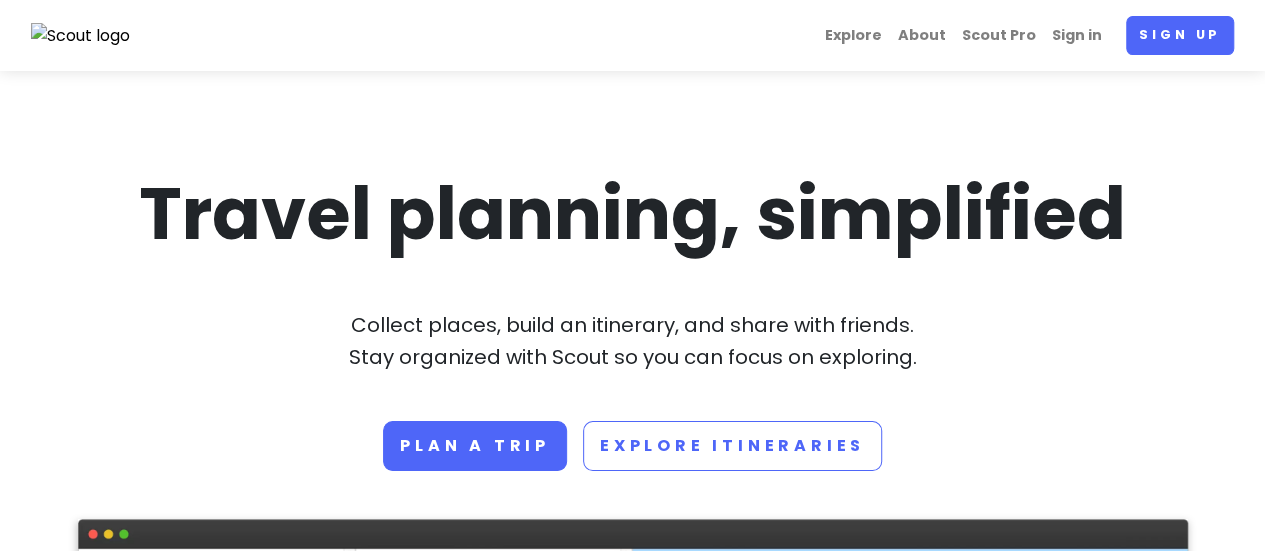 scroll, scrollTop: 177, scrollLeft: 0, axis: vertical 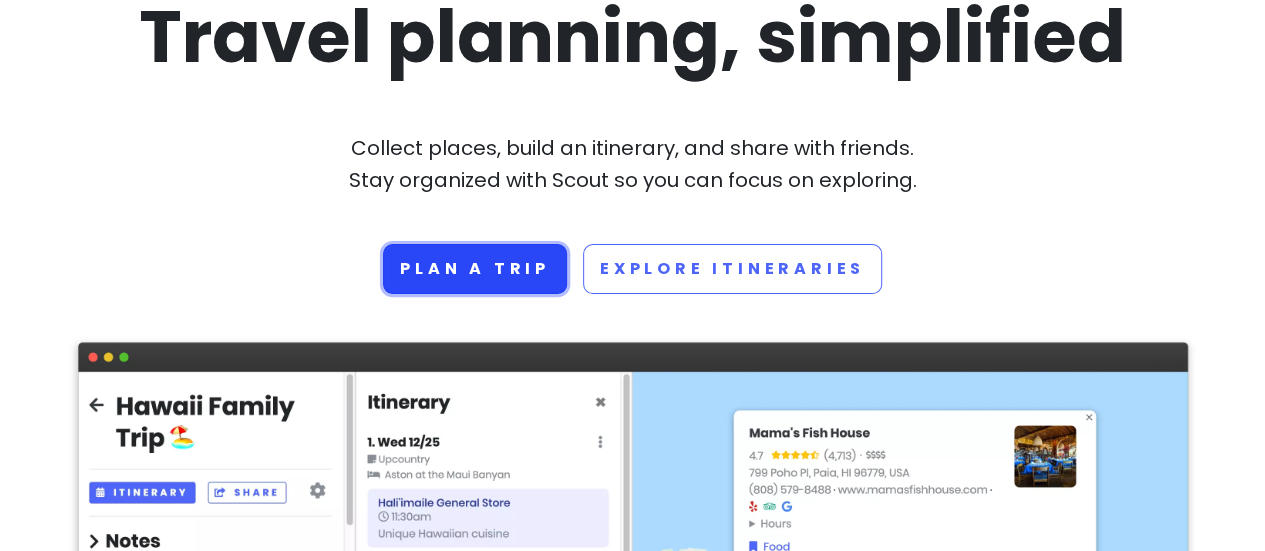 click on "Plan a trip" at bounding box center (475, 269) 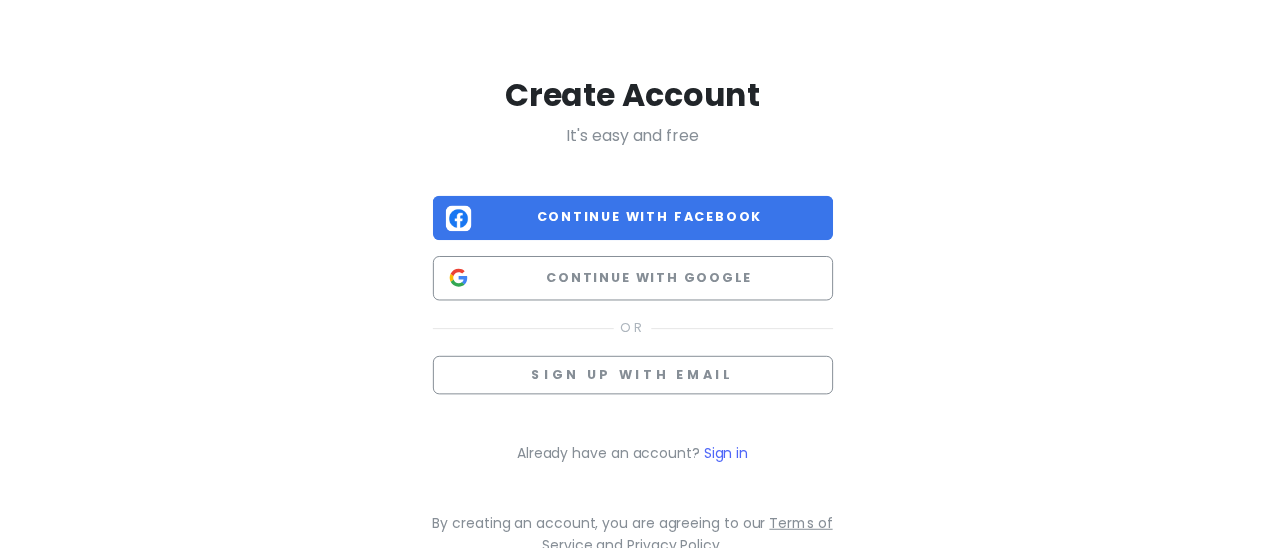 scroll, scrollTop: 0, scrollLeft: 0, axis: both 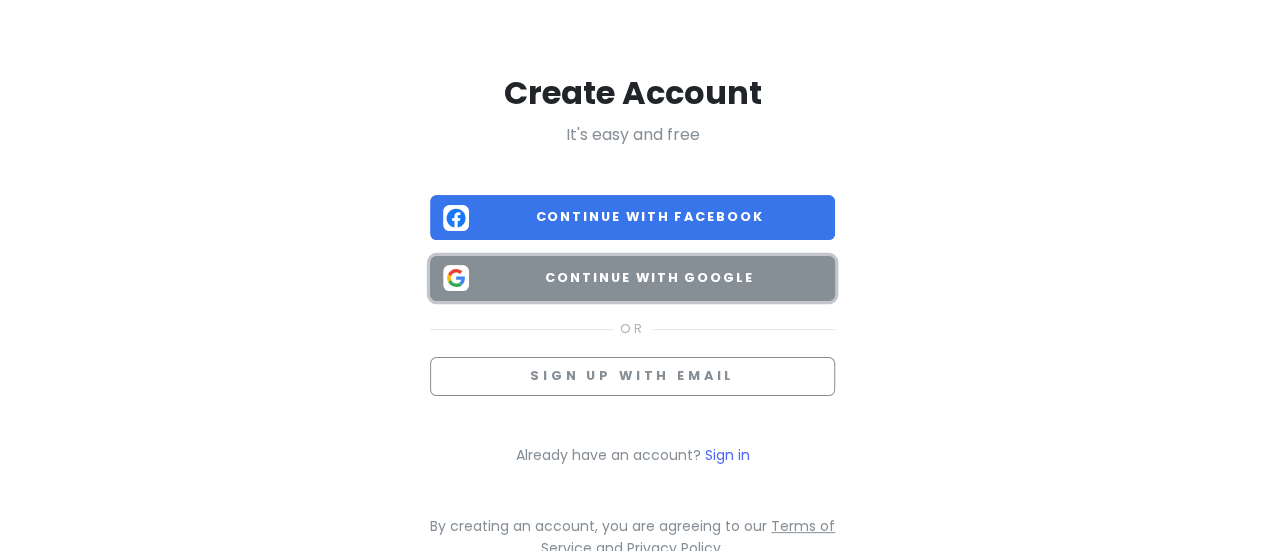 click on "Continue with Google" at bounding box center [649, 278] 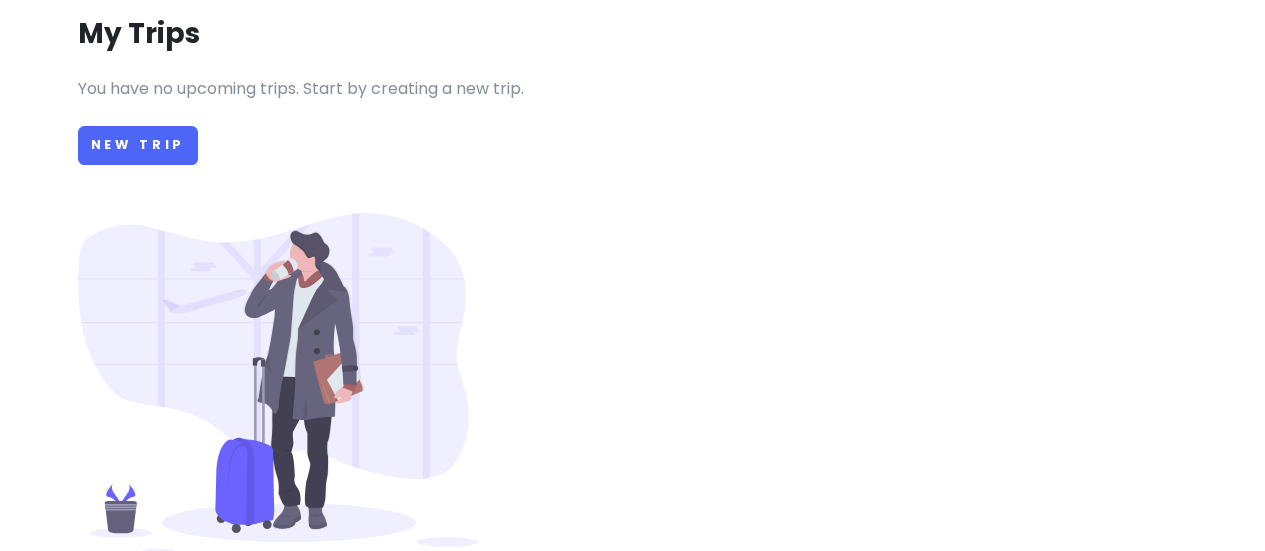 scroll, scrollTop: 239, scrollLeft: 0, axis: vertical 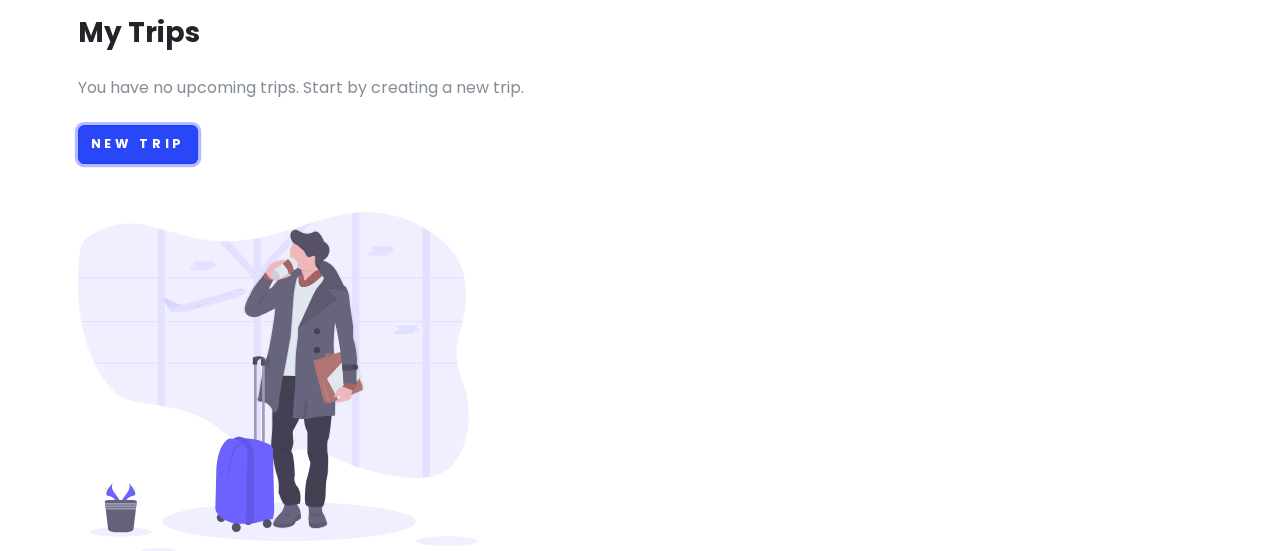 click on "New Trip" at bounding box center [138, 144] 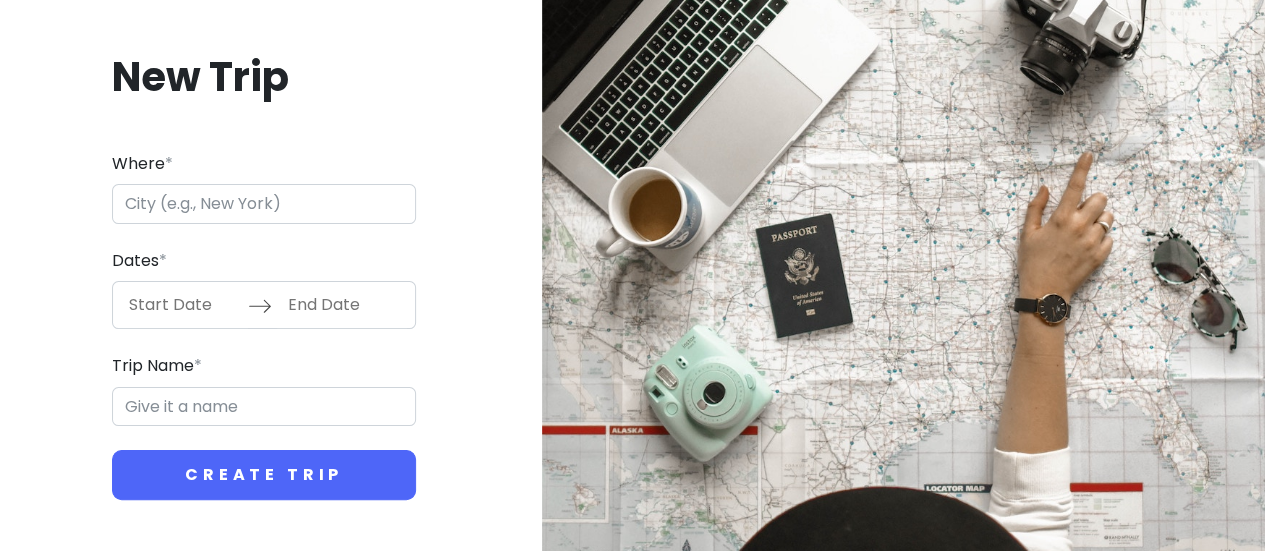 scroll, scrollTop: 0, scrollLeft: 0, axis: both 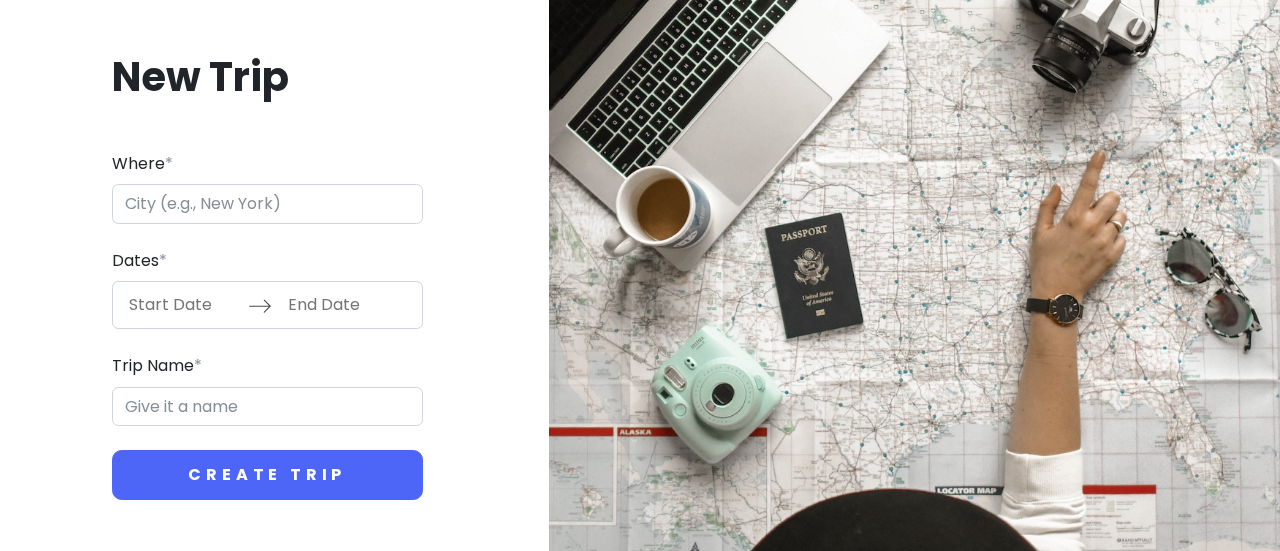 click on "Where  *" at bounding box center [267, 204] 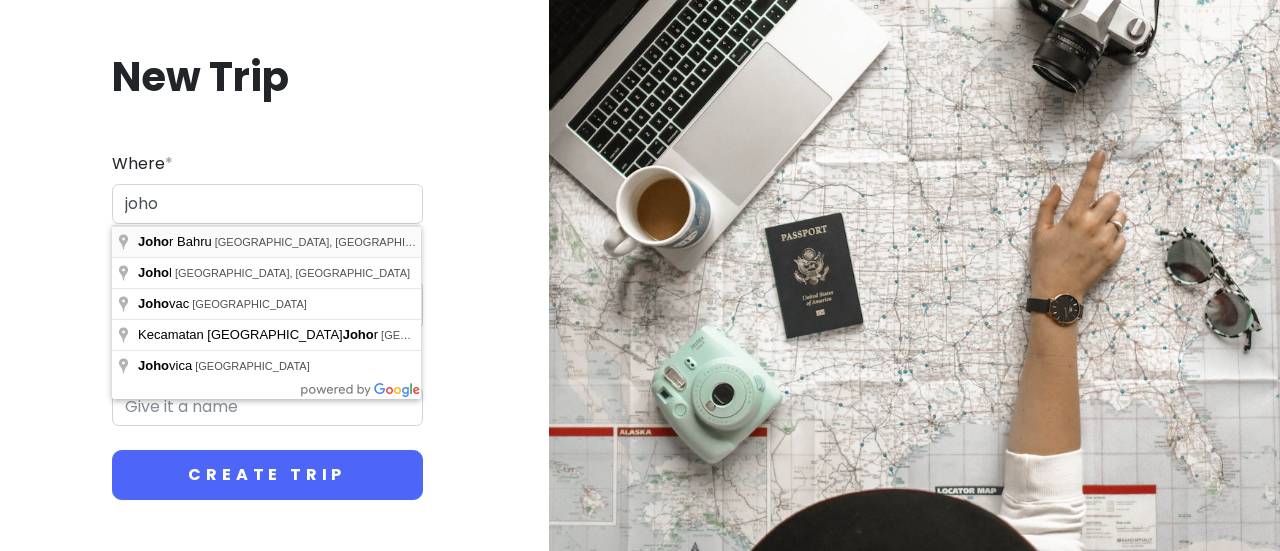 type on "Johor Bahru, Johor, Malaysia" 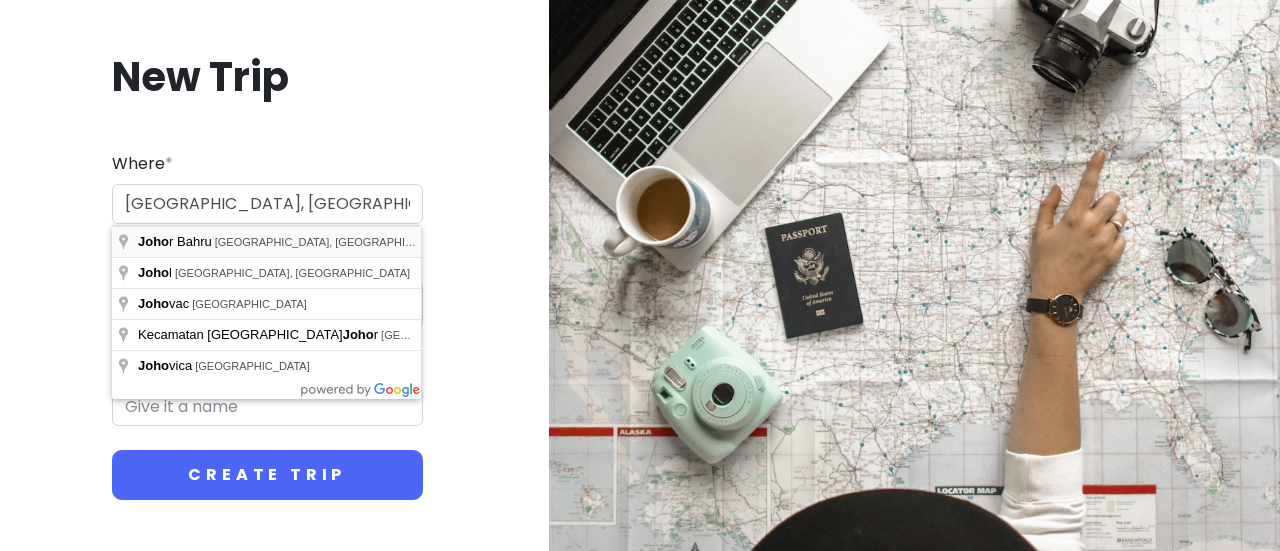 type on "Johor Bahru Trip" 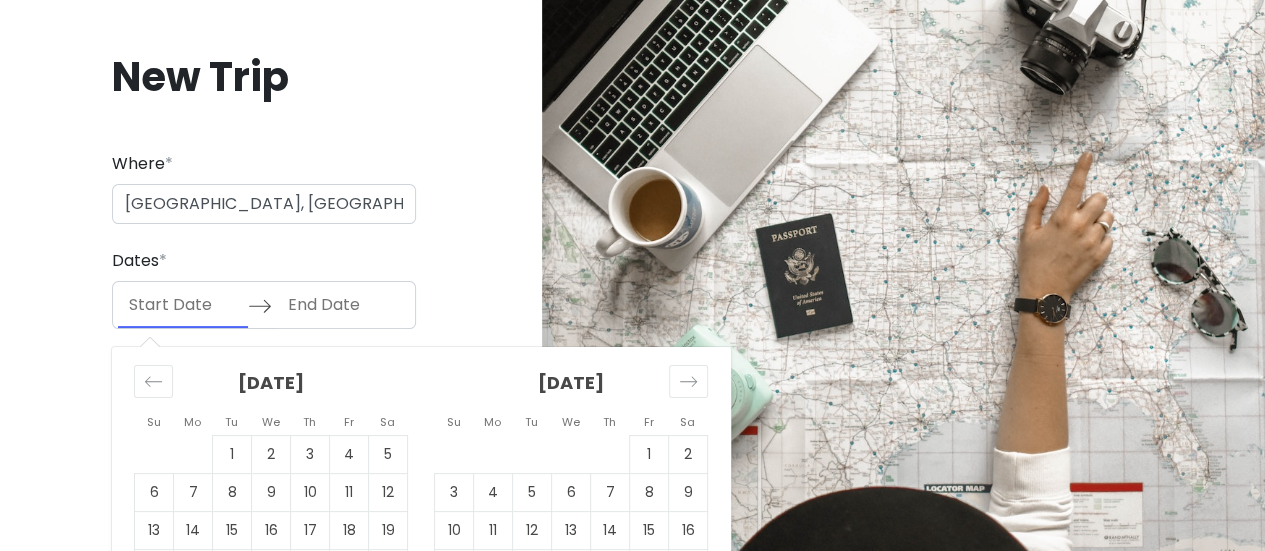 click at bounding box center [183, 305] 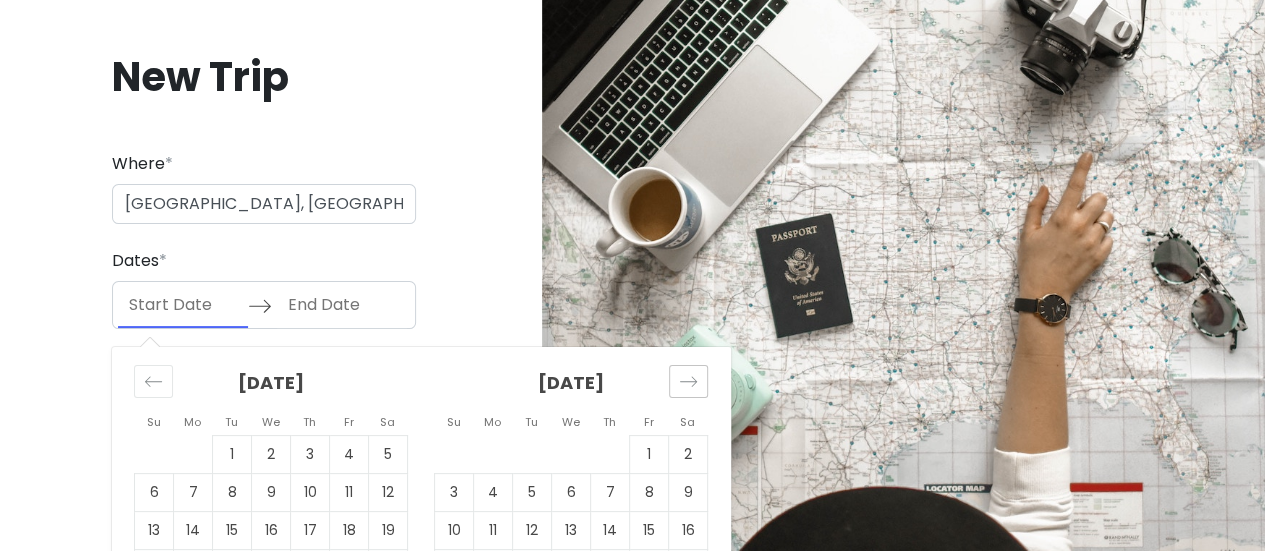 click at bounding box center (688, 381) 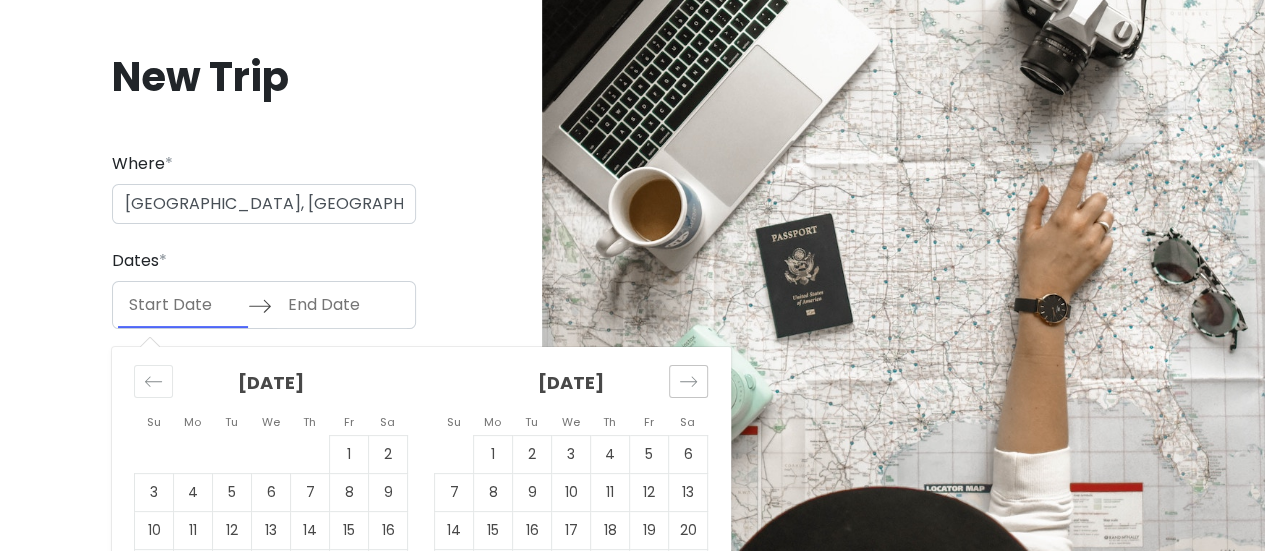 click at bounding box center (688, 381) 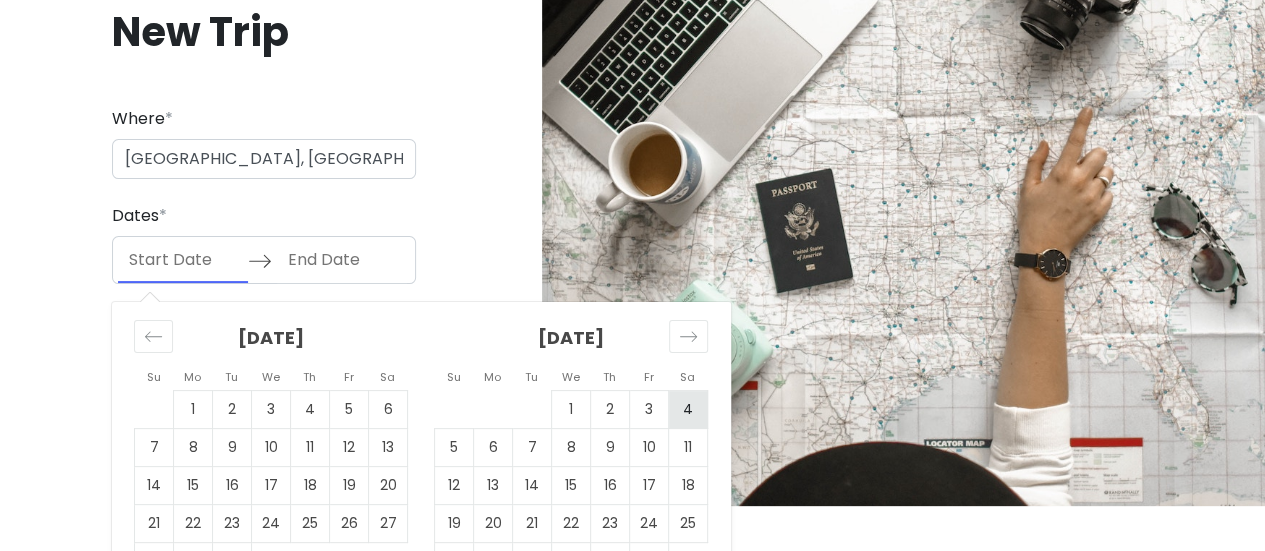 scroll, scrollTop: 38, scrollLeft: 0, axis: vertical 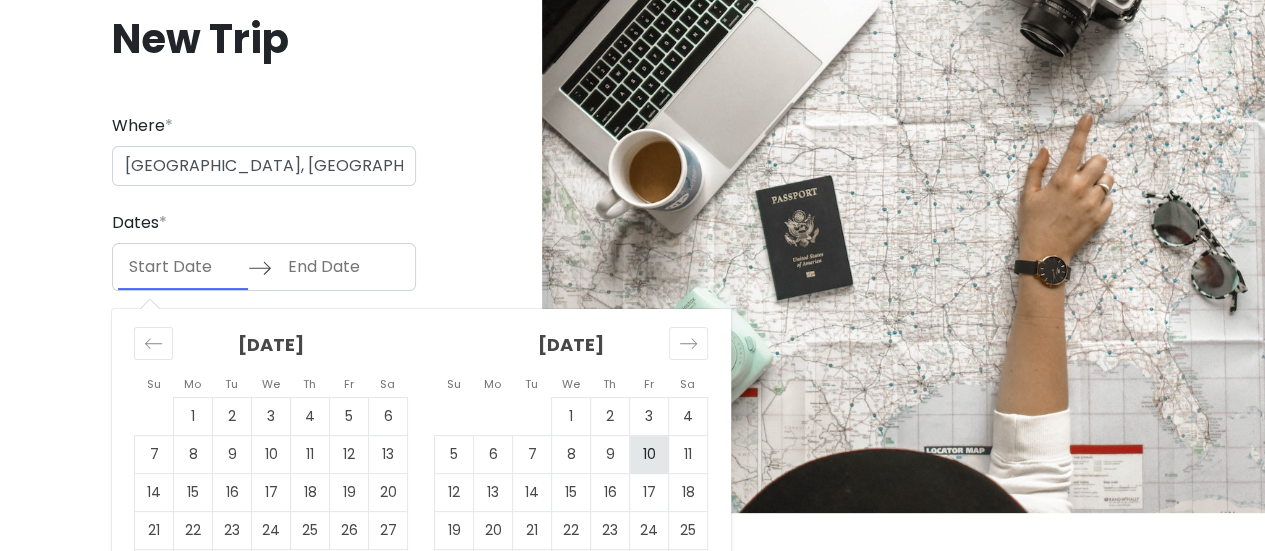 click on "10" at bounding box center (649, 455) 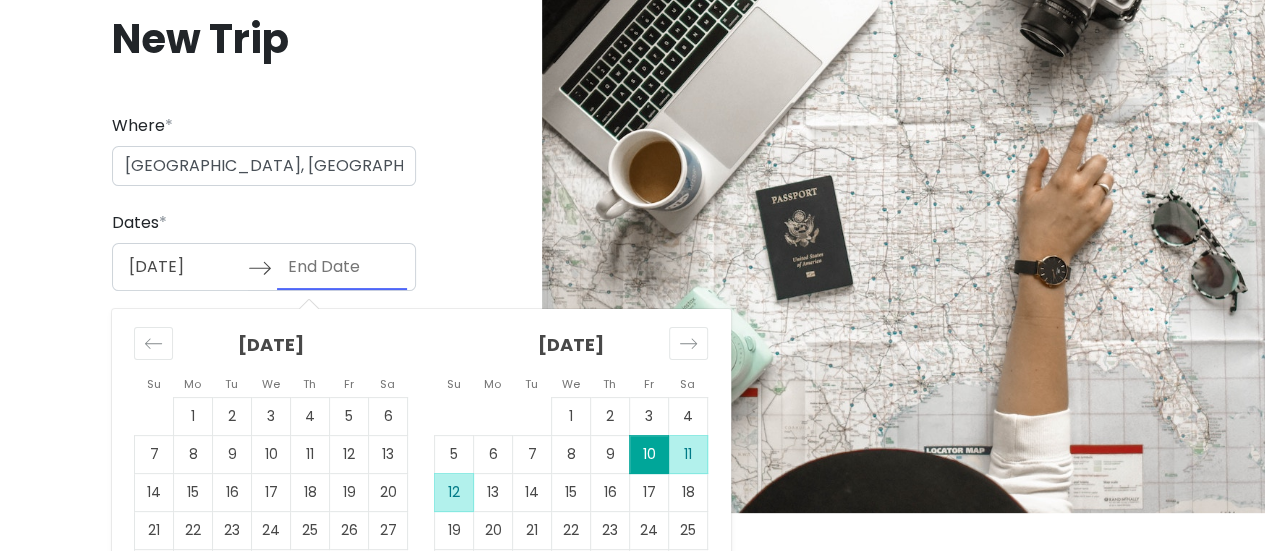 click on "12" at bounding box center (454, 493) 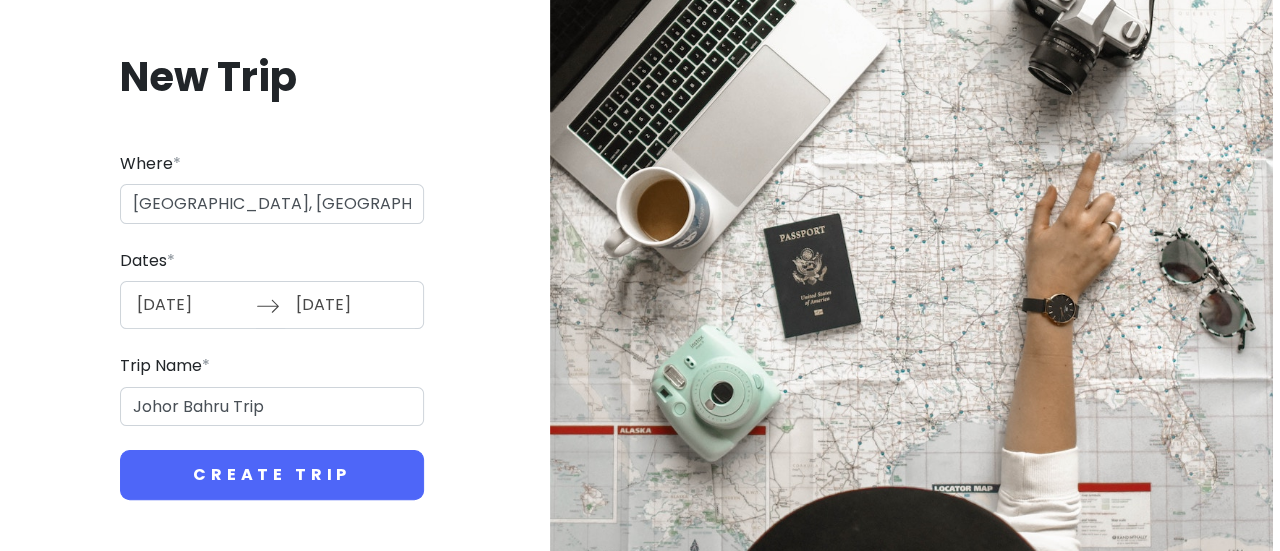 scroll, scrollTop: 0, scrollLeft: 0, axis: both 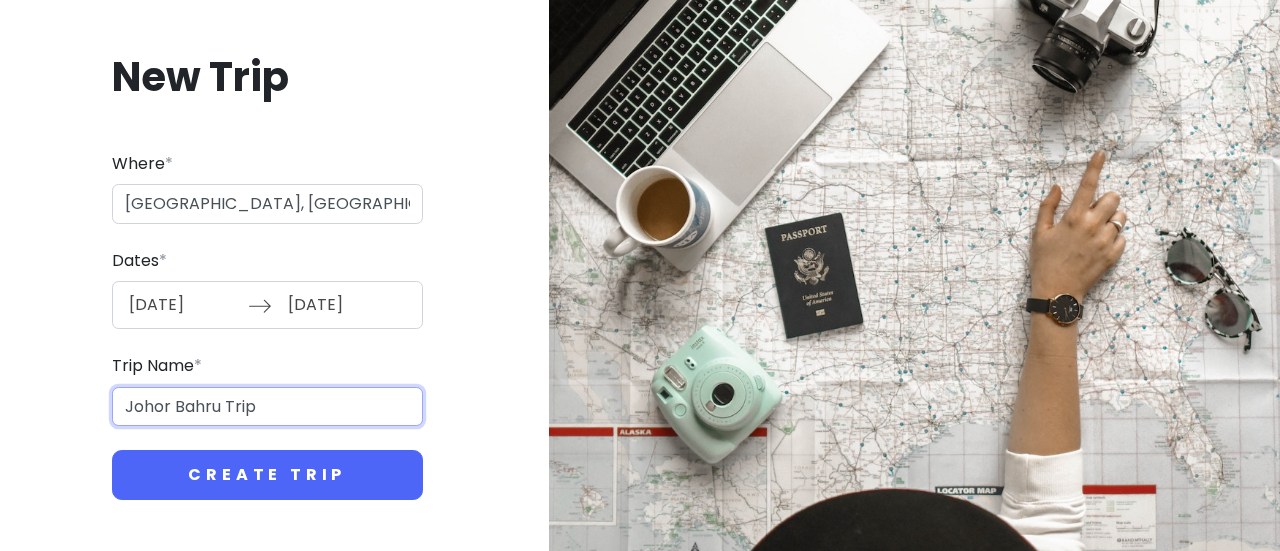 click on "Johor Bahru Trip" at bounding box center (267, 407) 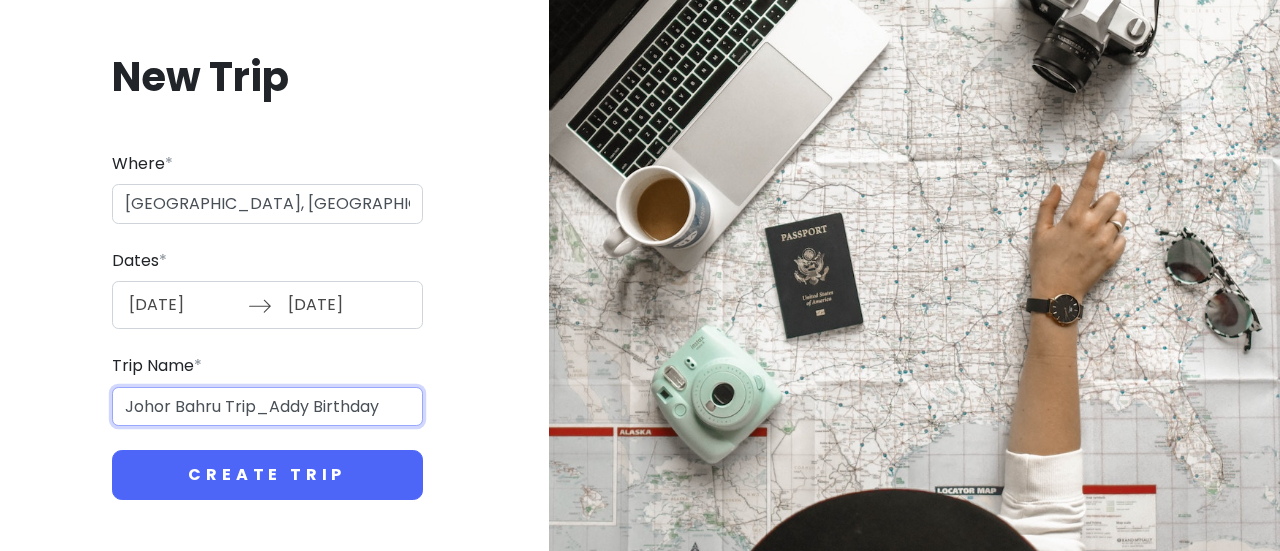 type on "Johor Bahru Trip_Addy Birthday" 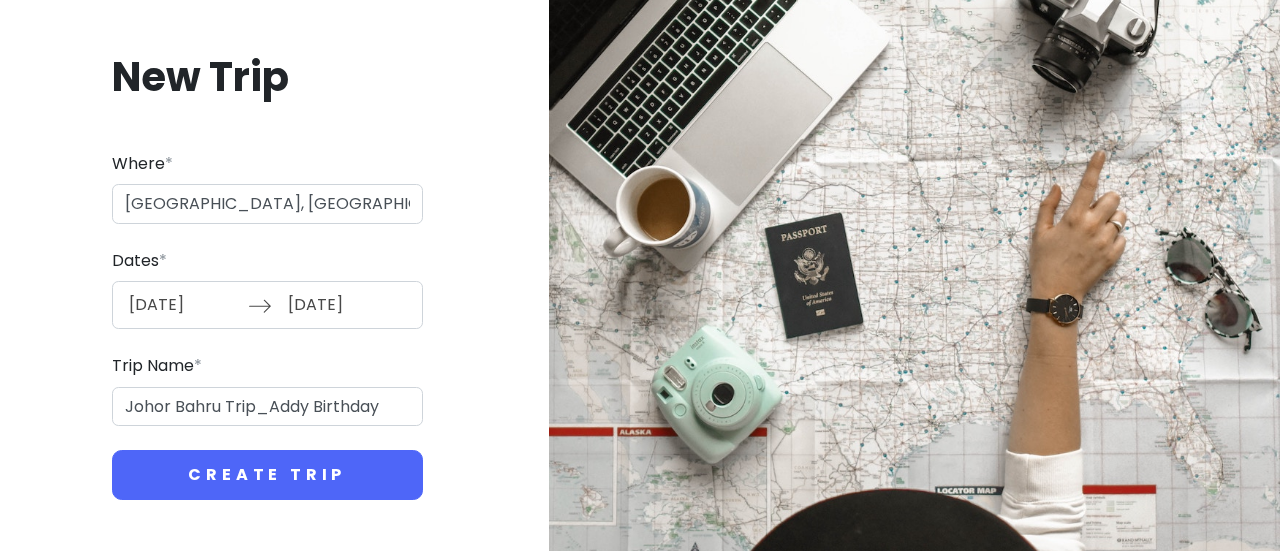 click on "Where  * Johor Bahru, Johor, Malaysia Dates  * 10/10/2025 Navigate forward to interact with the calendar and select a date. Press the question mark key to get the keyboard shortcuts for changing dates. 10/12/2025 Navigate backward to interact with the calendar and select a date. Press the question mark key to get the keyboard shortcuts for changing dates. Trip Name  * Johor Bahru Trip_Addy Birthday Create Trip" at bounding box center [267, 326] 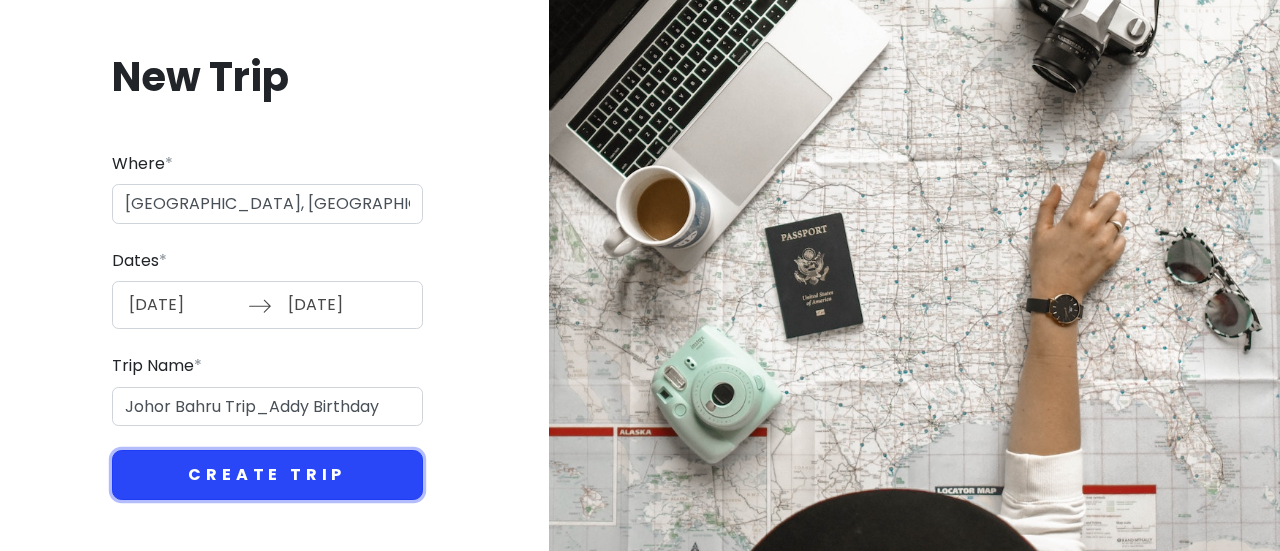 click on "Create Trip" at bounding box center (267, 475) 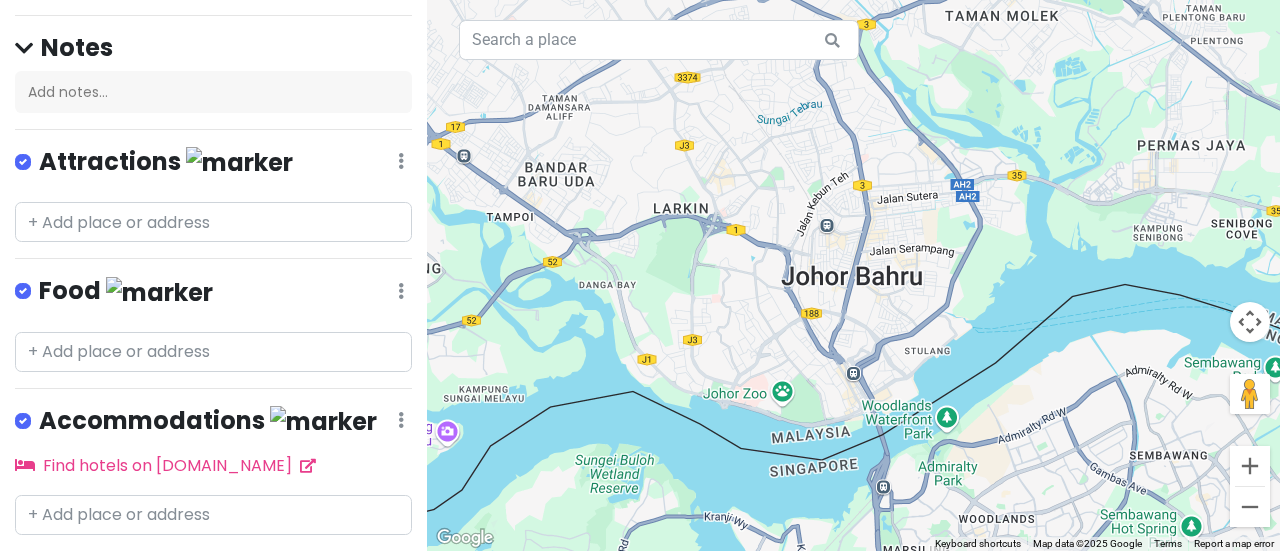 scroll, scrollTop: 224, scrollLeft: 0, axis: vertical 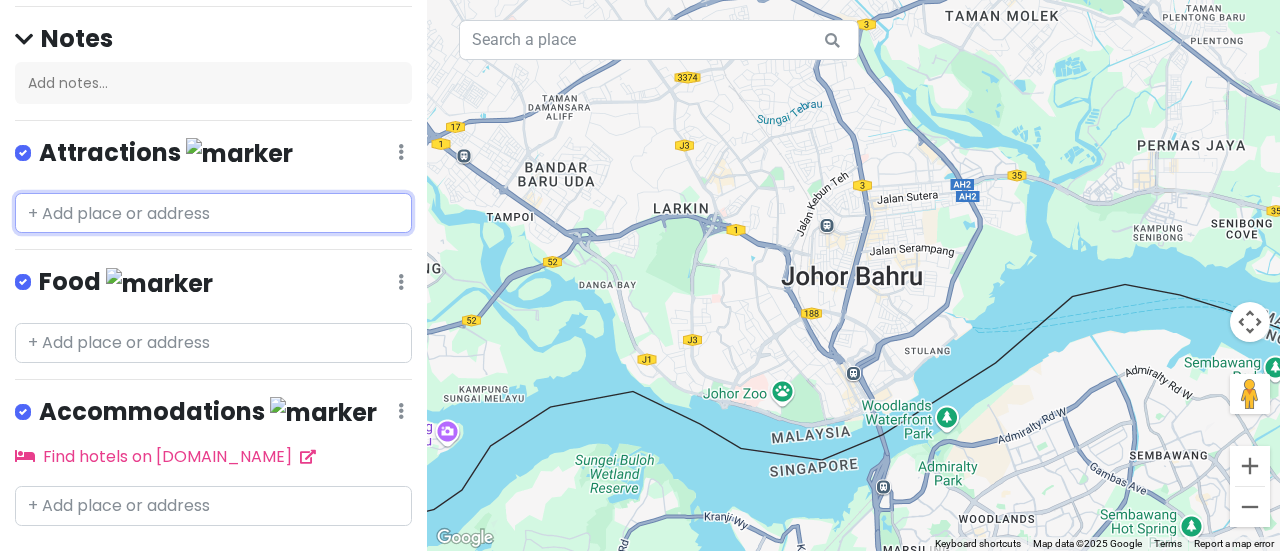 click at bounding box center [213, 213] 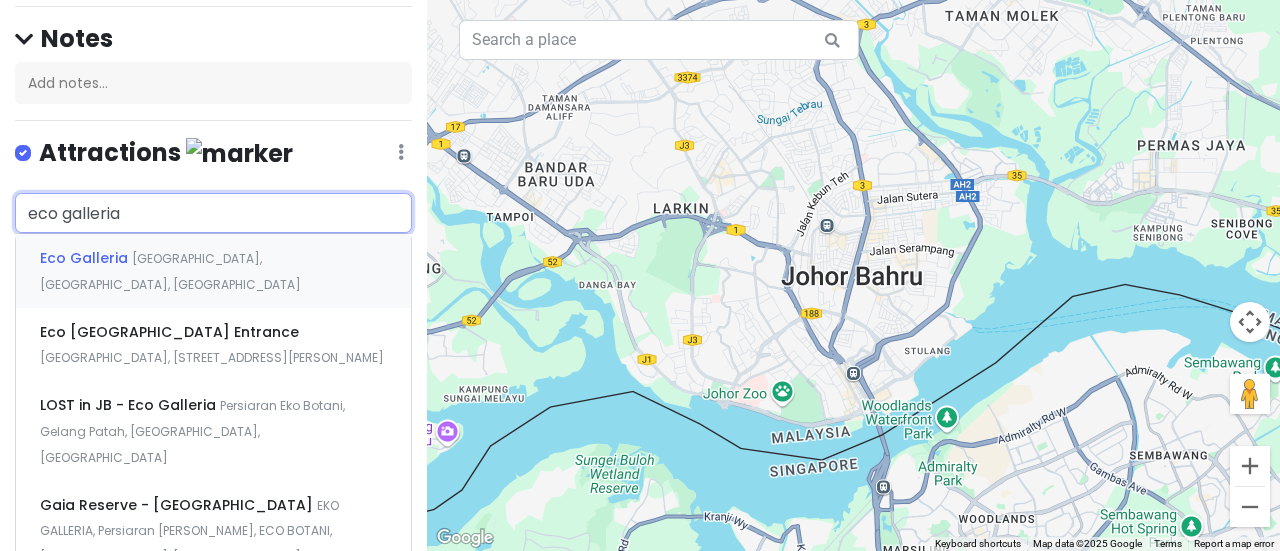 type on "eco galleria l" 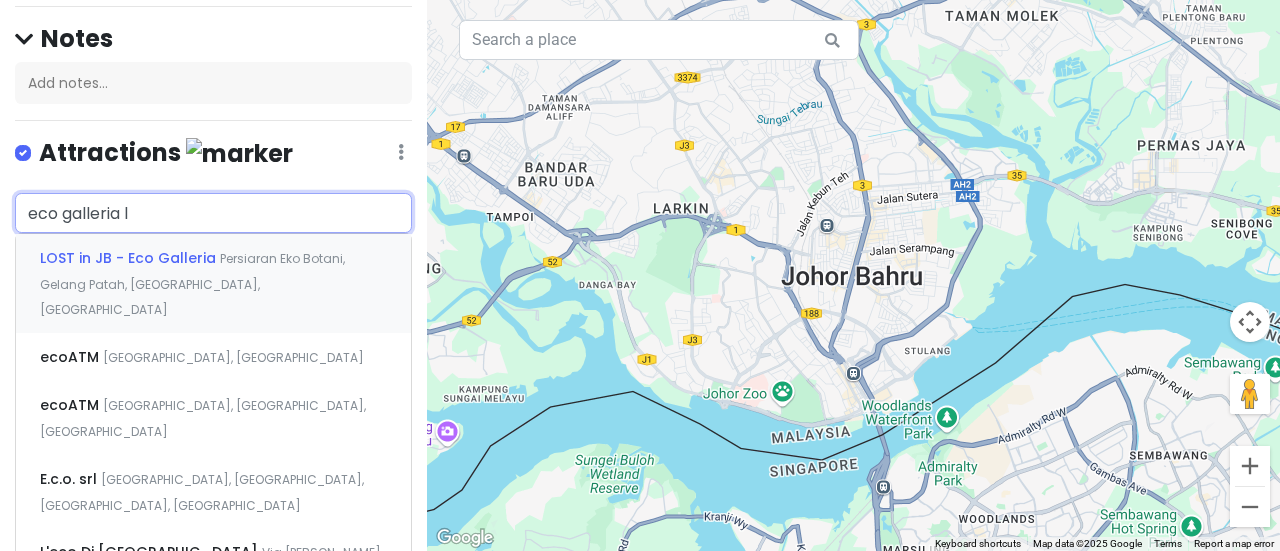 click on "LOST in JB - Eco Galleria   Persiaran Eko Botani, Gelang Patah, Johor, Malaysia" at bounding box center (213, 283) 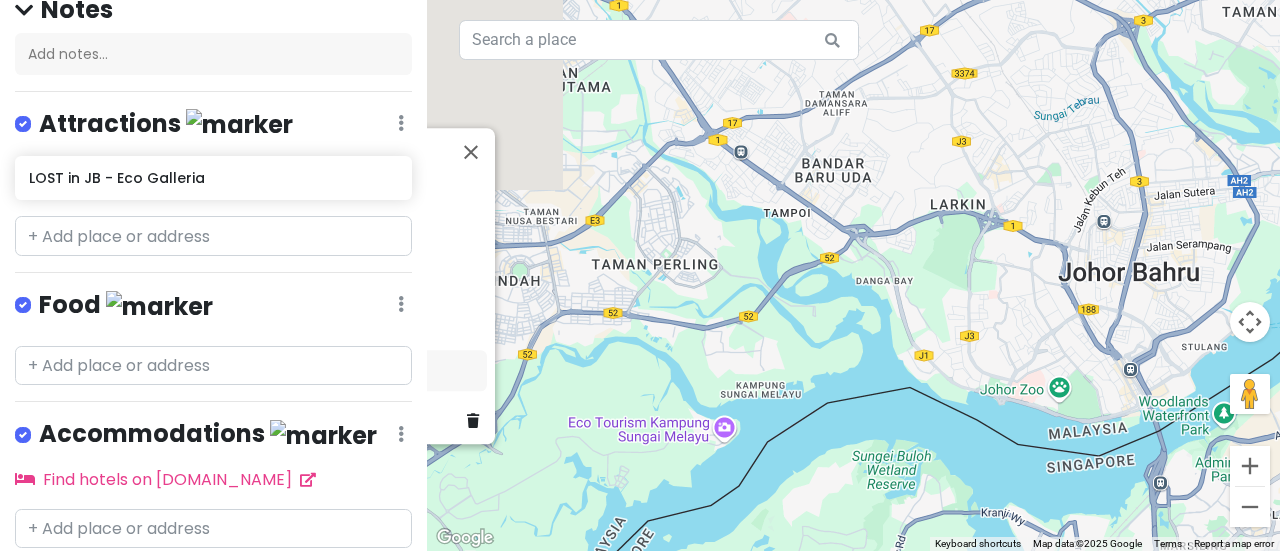 scroll, scrollTop: 254, scrollLeft: 0, axis: vertical 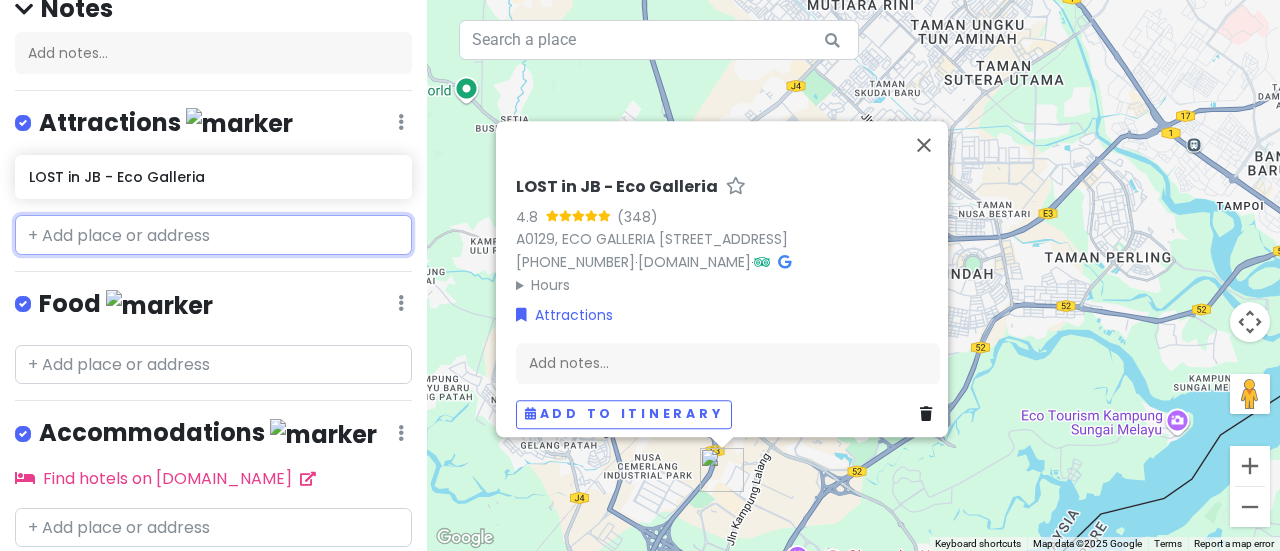click at bounding box center [213, 235] 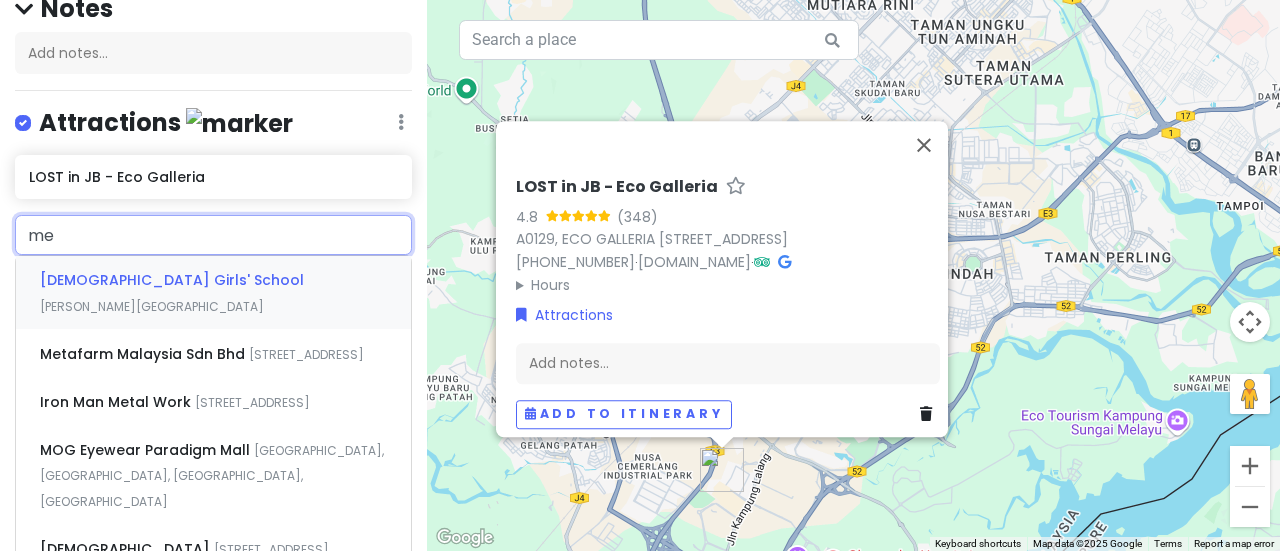 type on "m" 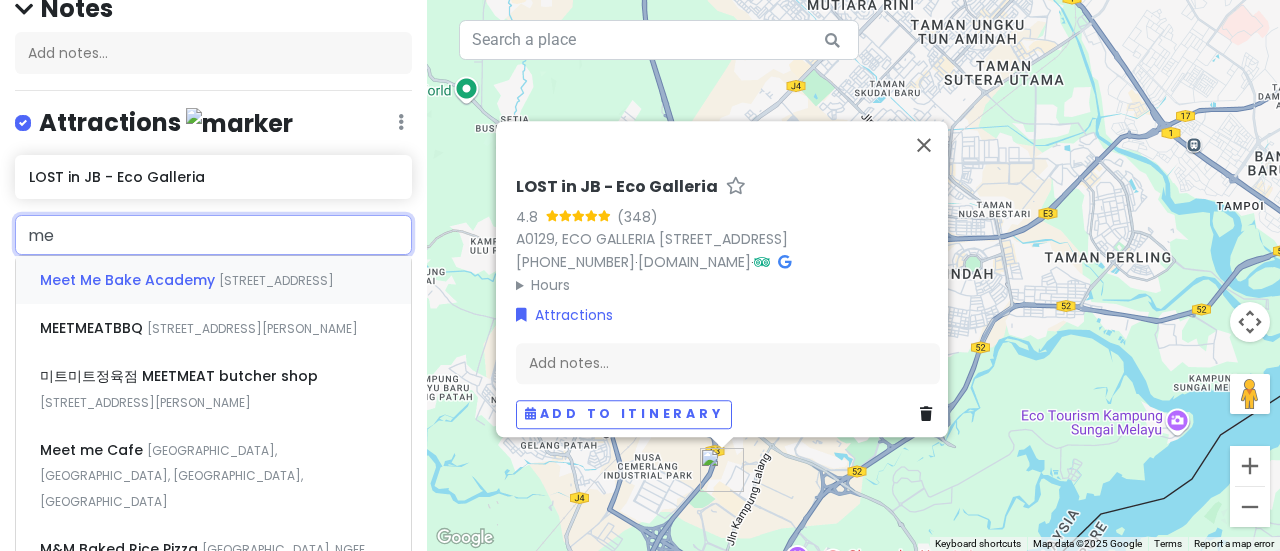 type on "m" 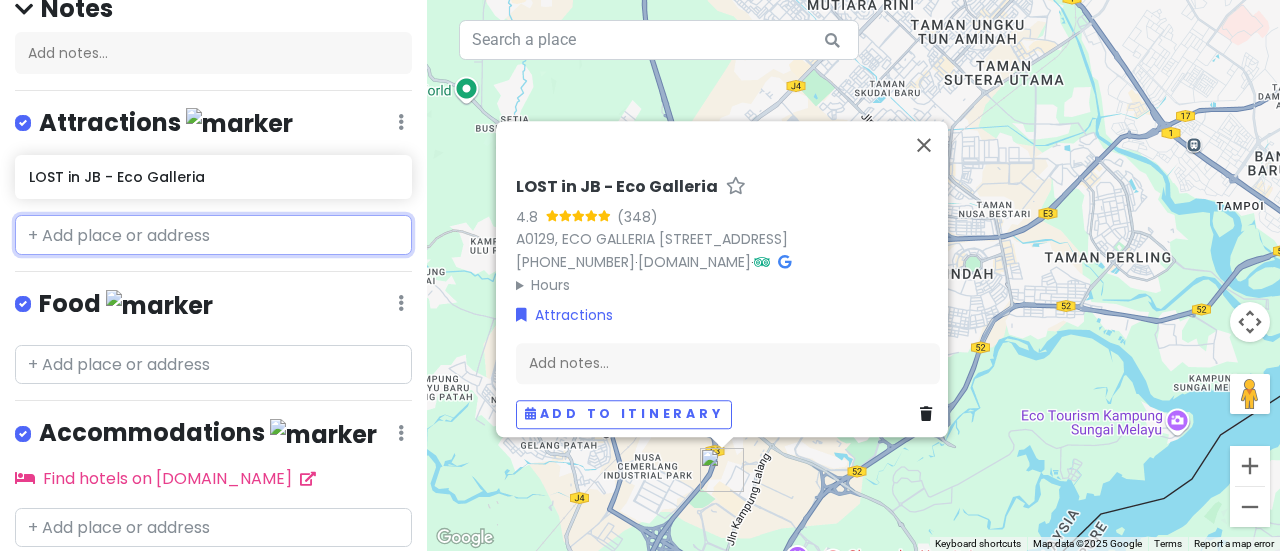 click at bounding box center (213, 235) 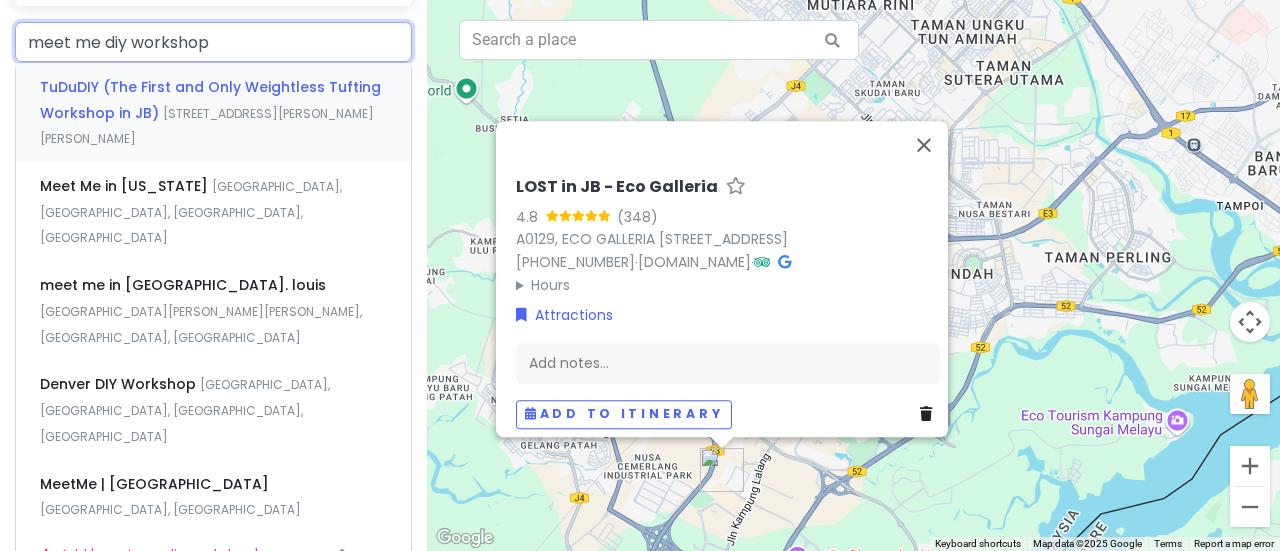 scroll, scrollTop: 294, scrollLeft: 0, axis: vertical 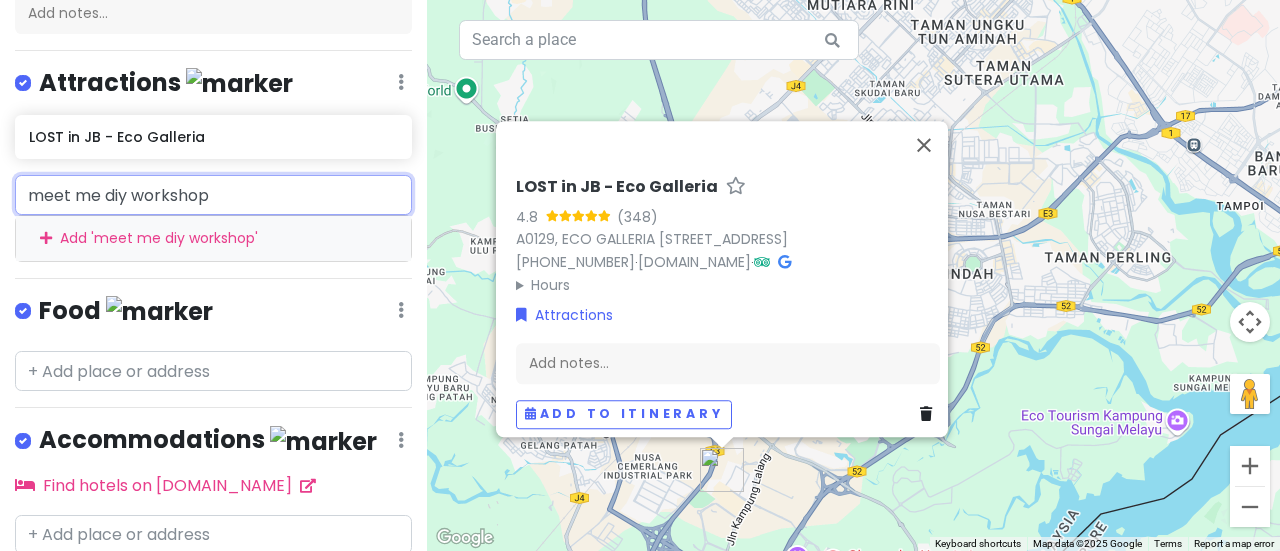 click on "meet me diy workshop" at bounding box center [213, 195] 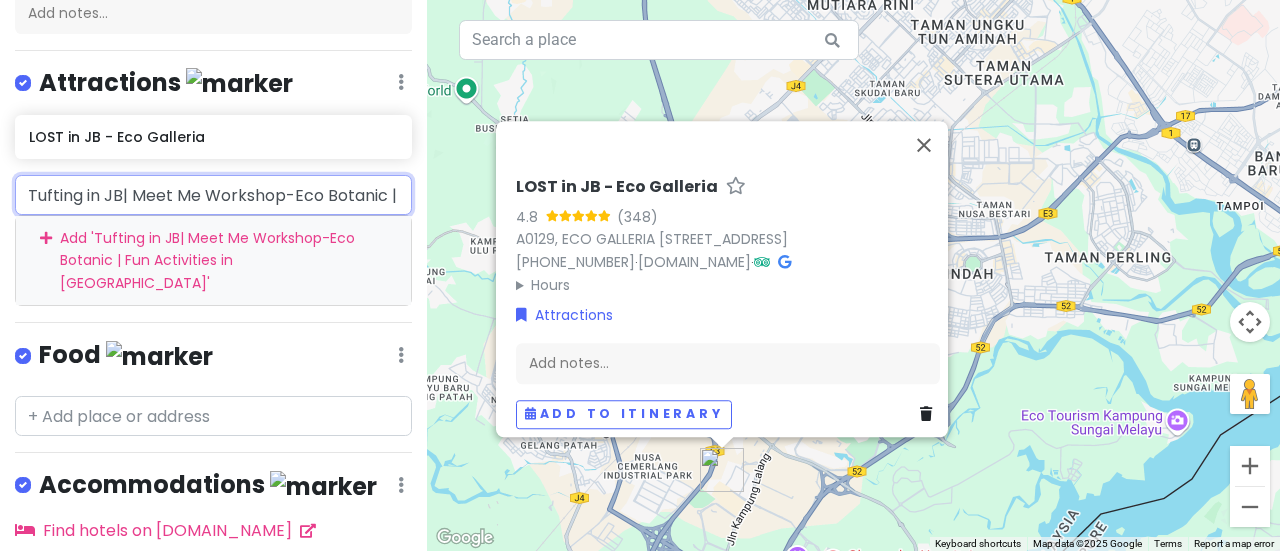 scroll, scrollTop: 0, scrollLeft: 238, axis: horizontal 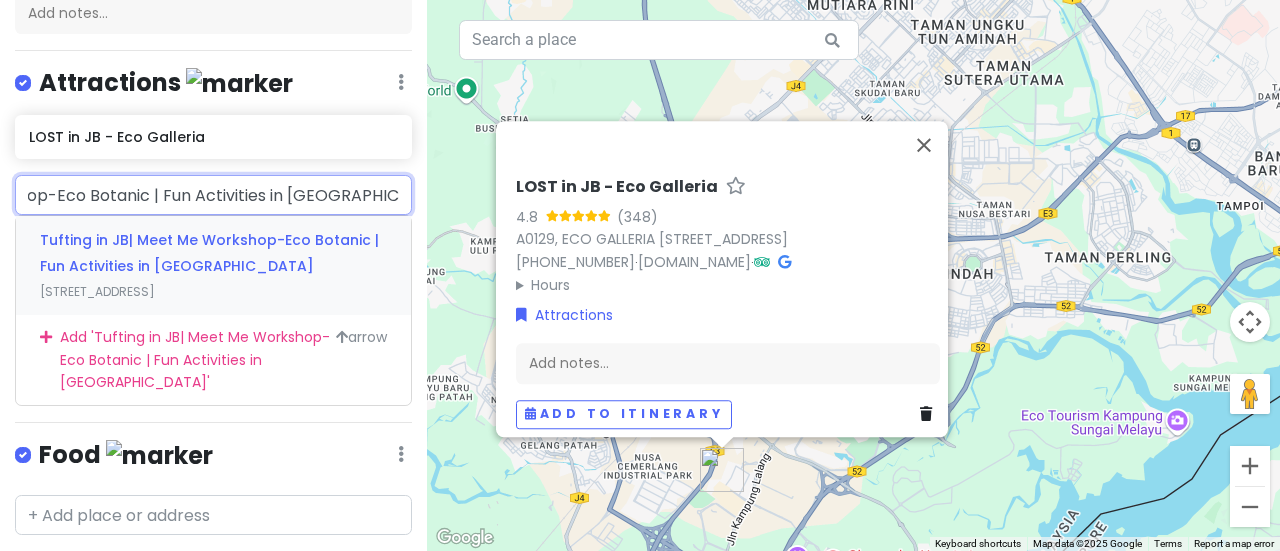 click on "Tufting in JB| Meet Me Workshop-Eco Botanic | Fun Activities in Johor Bahru   Jalan Eko Botani 3/6, Taman Eko Botani, Iskandar Puteri, Johor, Malaysia" at bounding box center [213, 265] 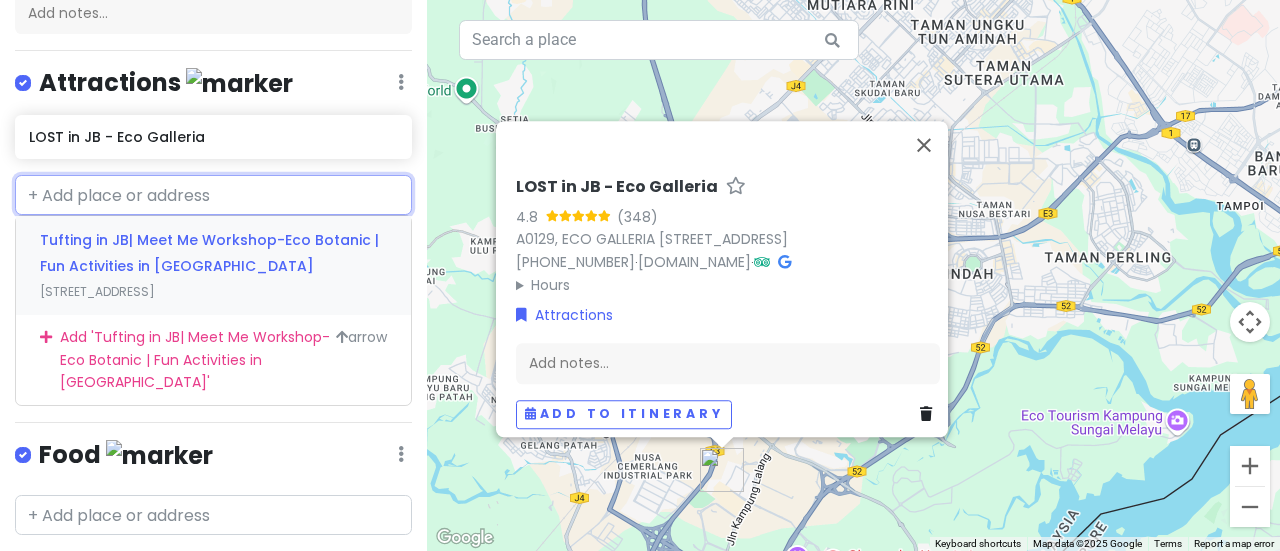 scroll, scrollTop: 0, scrollLeft: 0, axis: both 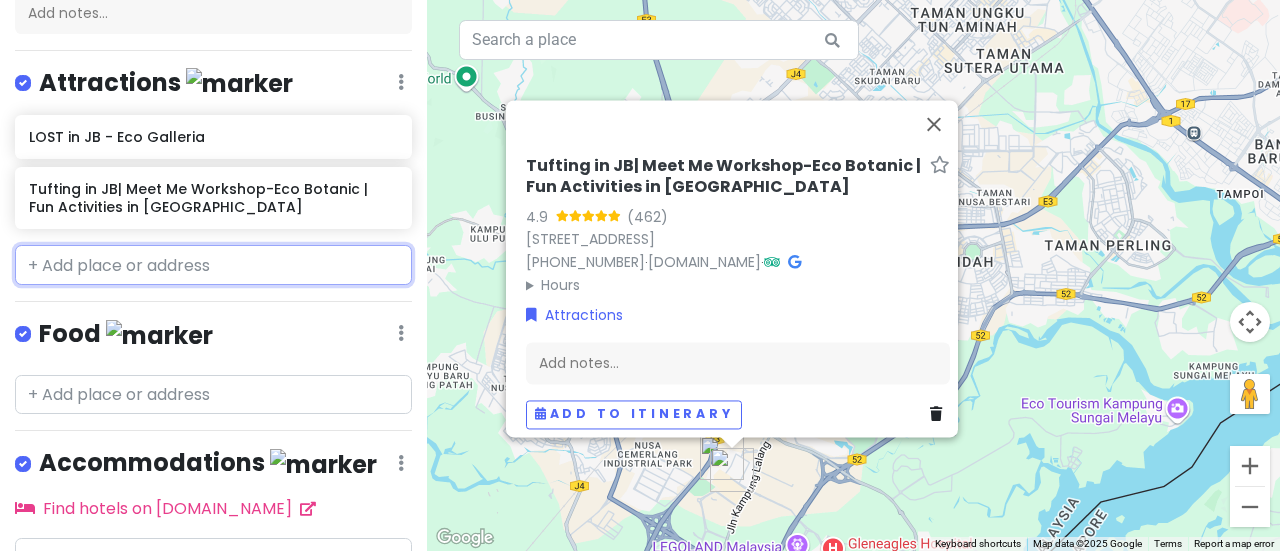 click at bounding box center [213, 265] 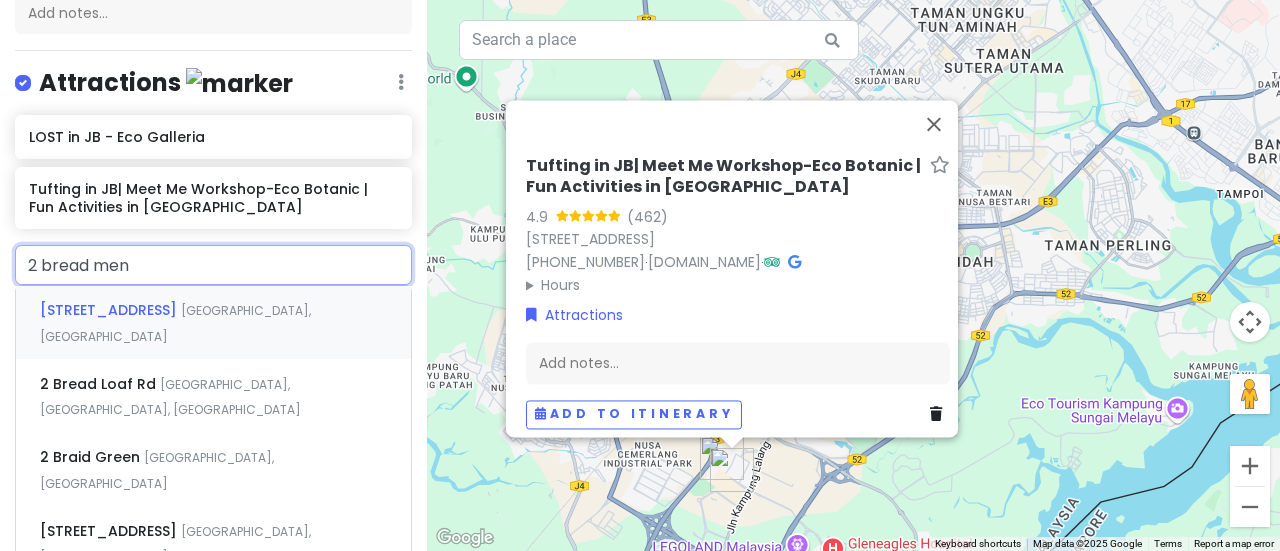 click on "2 bread men" at bounding box center [213, 265] 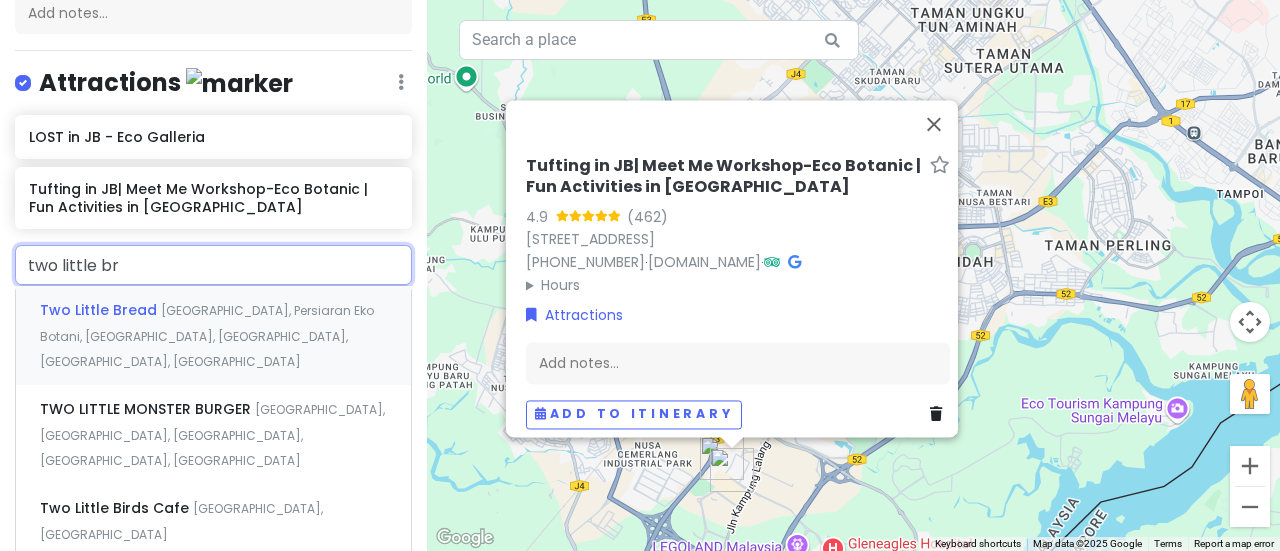 type on "two little bre" 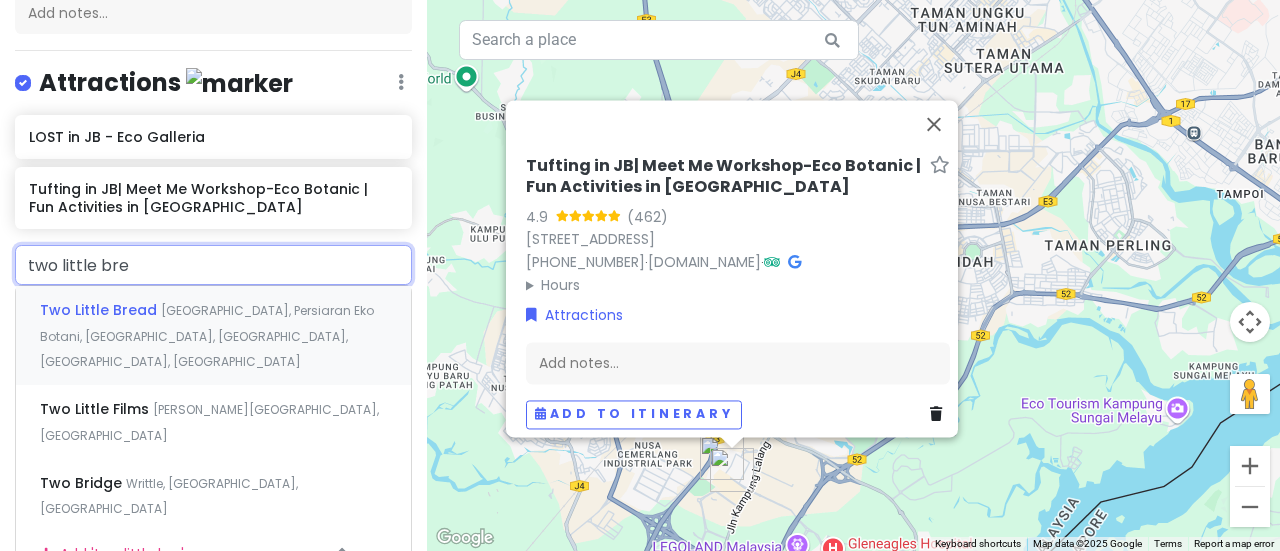 click on "Eco Galleria, Persiaran Eko Botani, Eco Botanic, Iskandar Puteri, Johor, Malaysia" at bounding box center [207, 336] 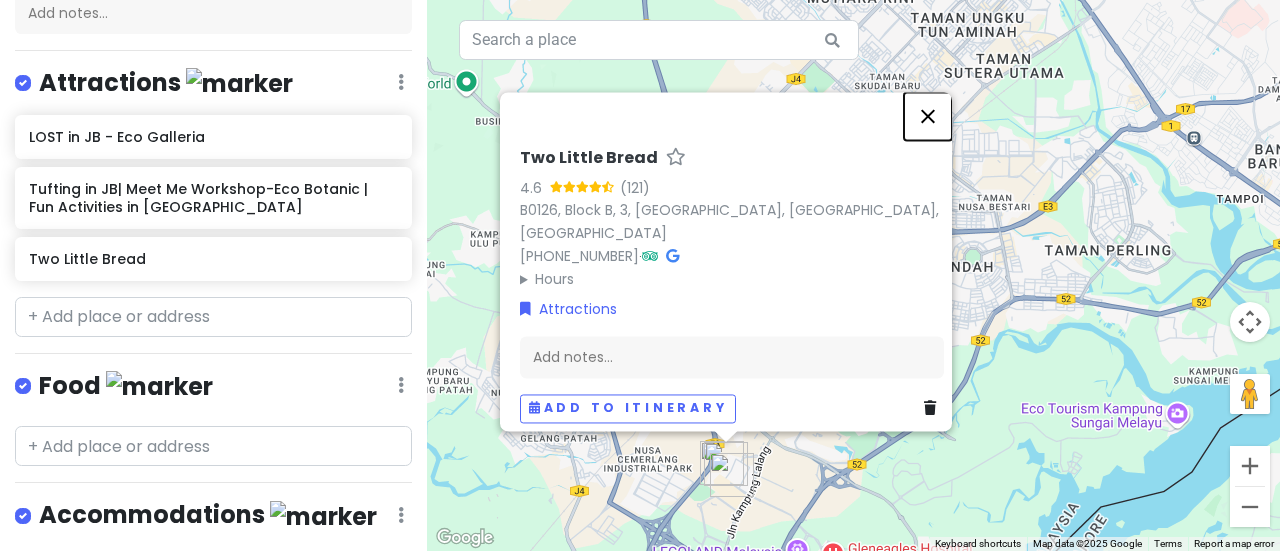 click at bounding box center [928, 116] 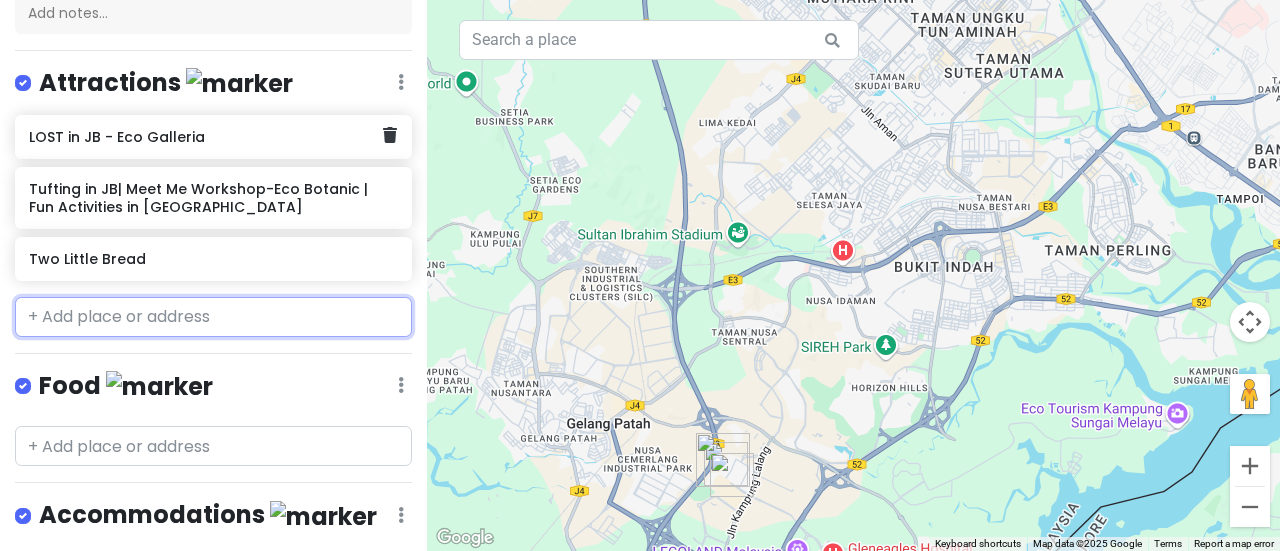 click on "LOST in JB - Eco Galleria" at bounding box center (213, 137) 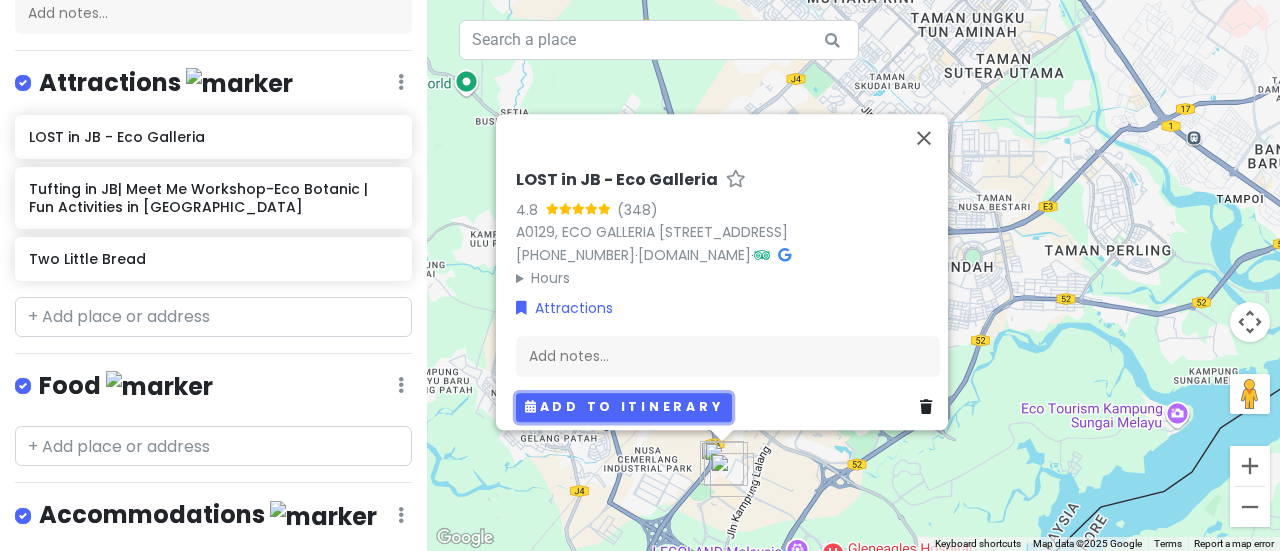 click on "Add to itinerary" at bounding box center [624, 407] 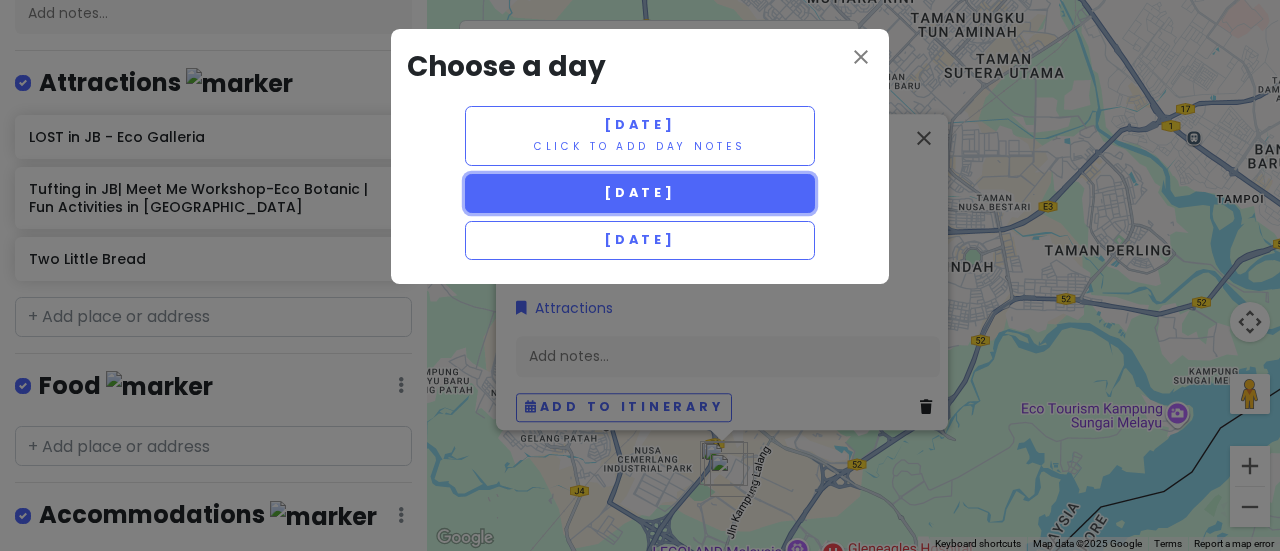 click on "Saturday 10/11" at bounding box center (640, 192) 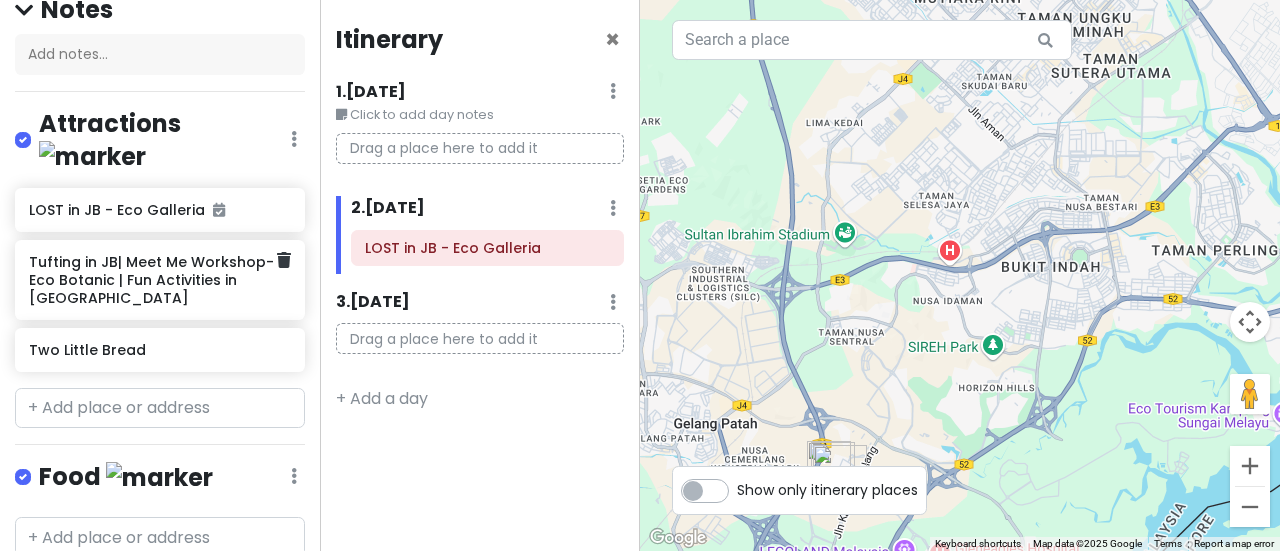 scroll, scrollTop: 294, scrollLeft: 28, axis: both 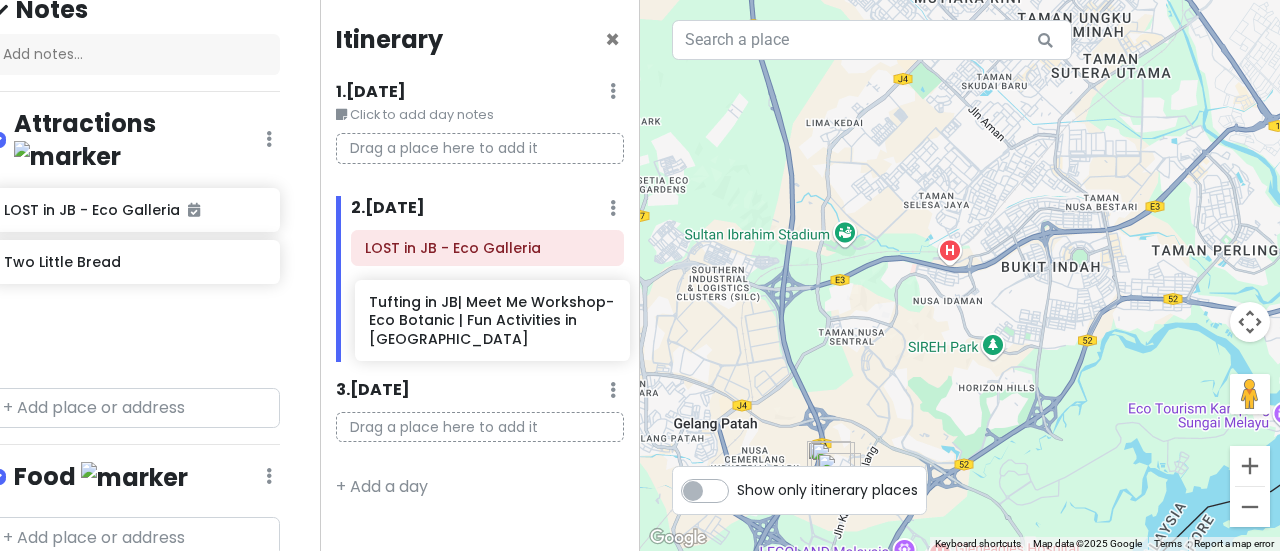 drag, startPoint x: 130, startPoint y: 282, endPoint x: 469, endPoint y: 357, distance: 347.19736 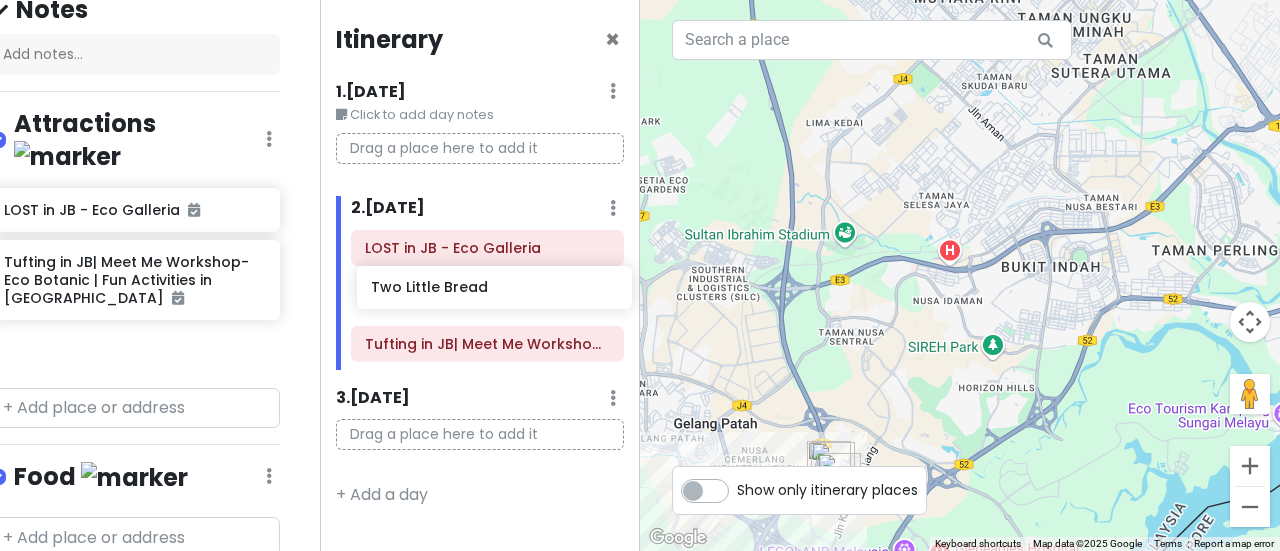 drag, startPoint x: 117, startPoint y: 319, endPoint x: 487, endPoint y: 296, distance: 370.71417 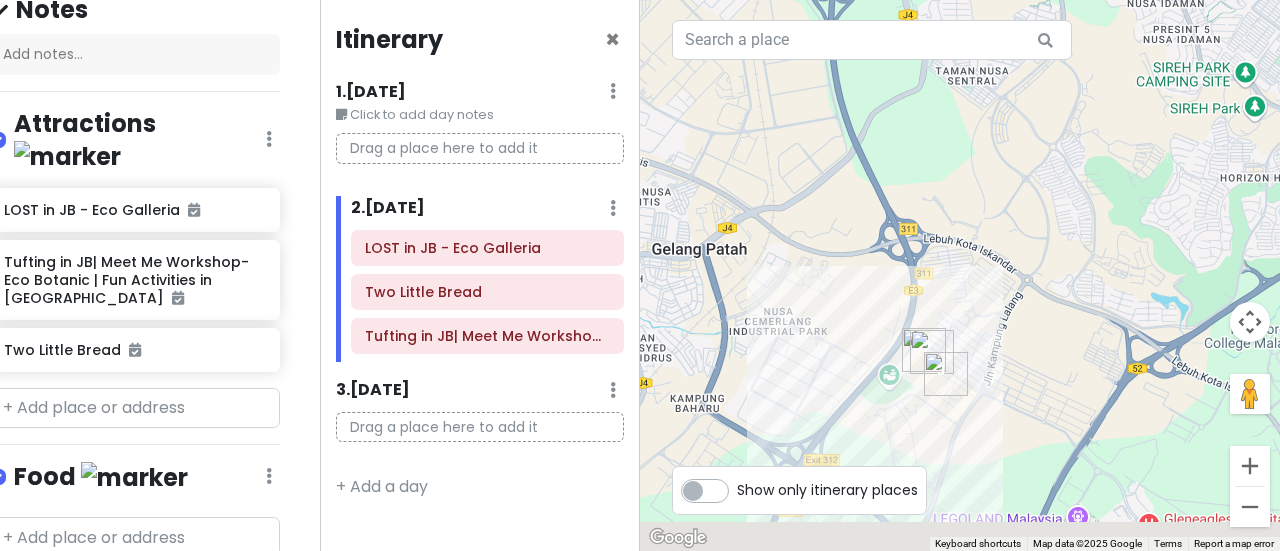 drag, startPoint x: 832, startPoint y: 392, endPoint x: 797, endPoint y: 88, distance: 306.00818 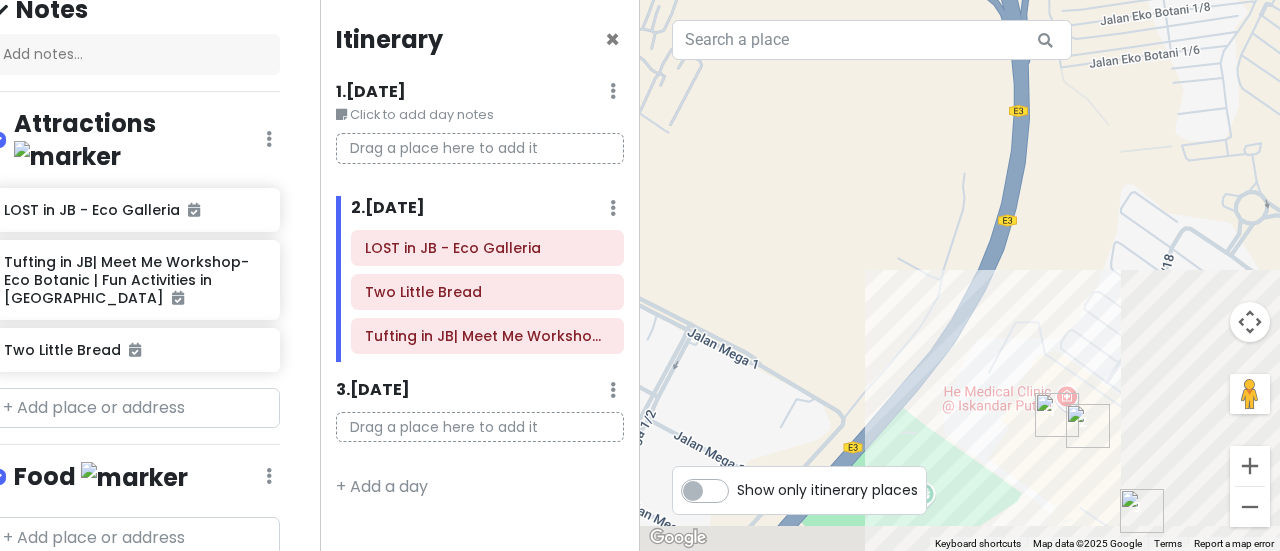 drag, startPoint x: 905, startPoint y: 307, endPoint x: 721, endPoint y: 2, distance: 356.20358 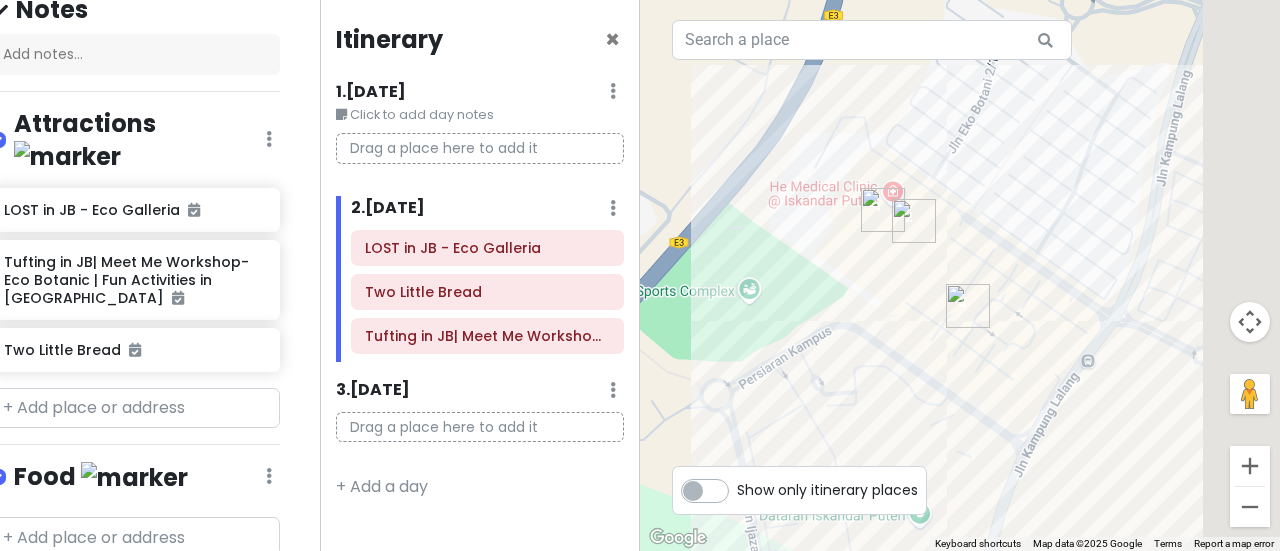 drag, startPoint x: 835, startPoint y: 223, endPoint x: 666, endPoint y: 37, distance: 251.31056 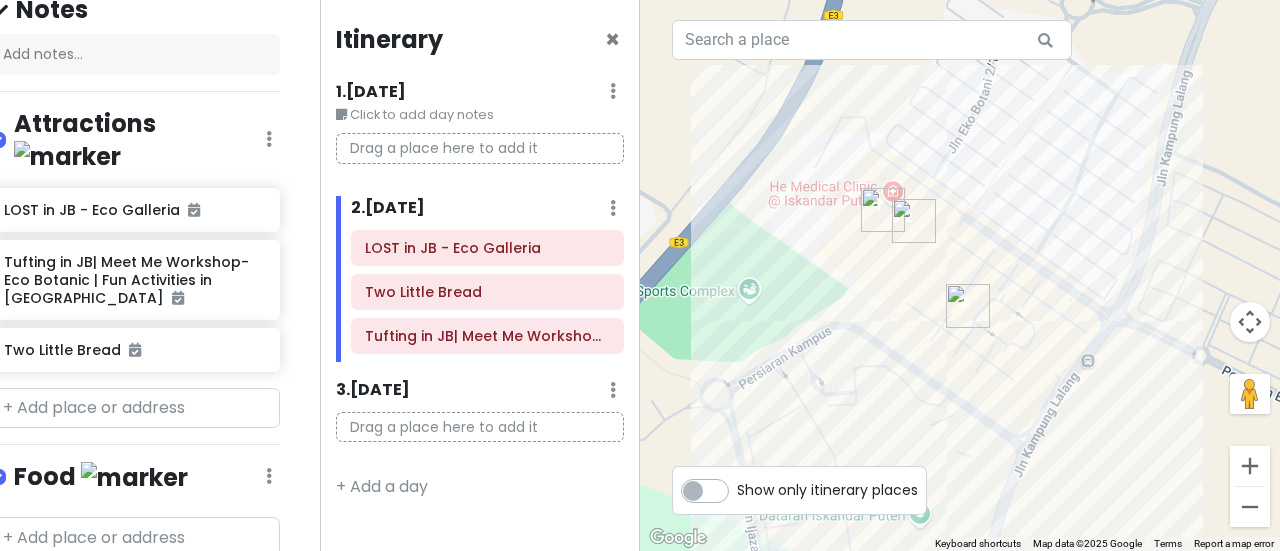 drag, startPoint x: 866, startPoint y: 290, endPoint x: 855, endPoint y: 251, distance: 40.5216 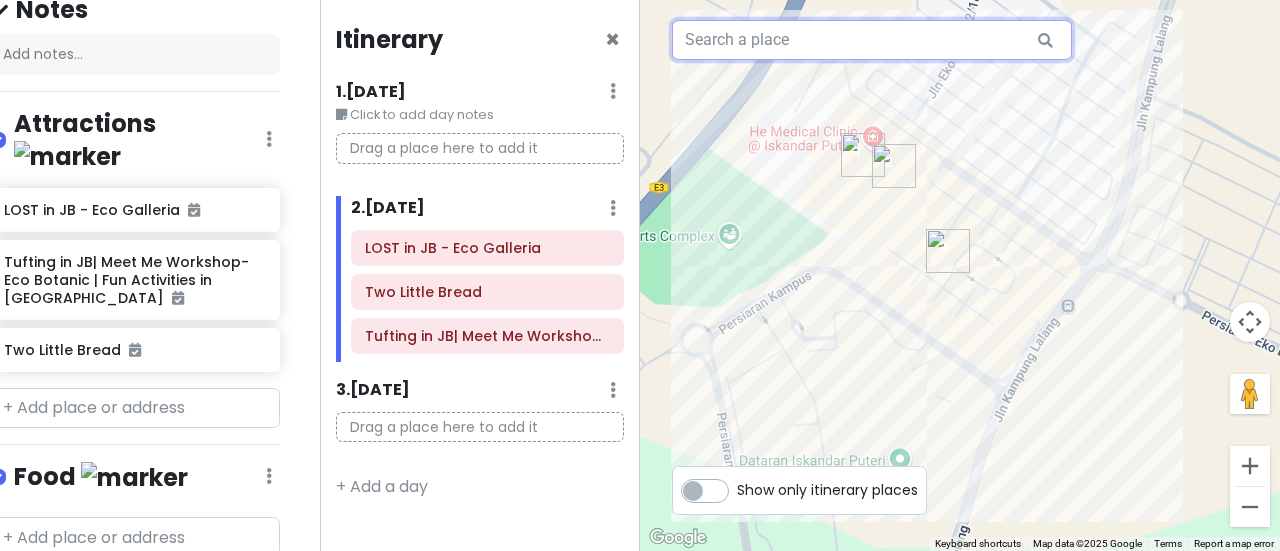 click at bounding box center [872, 40] 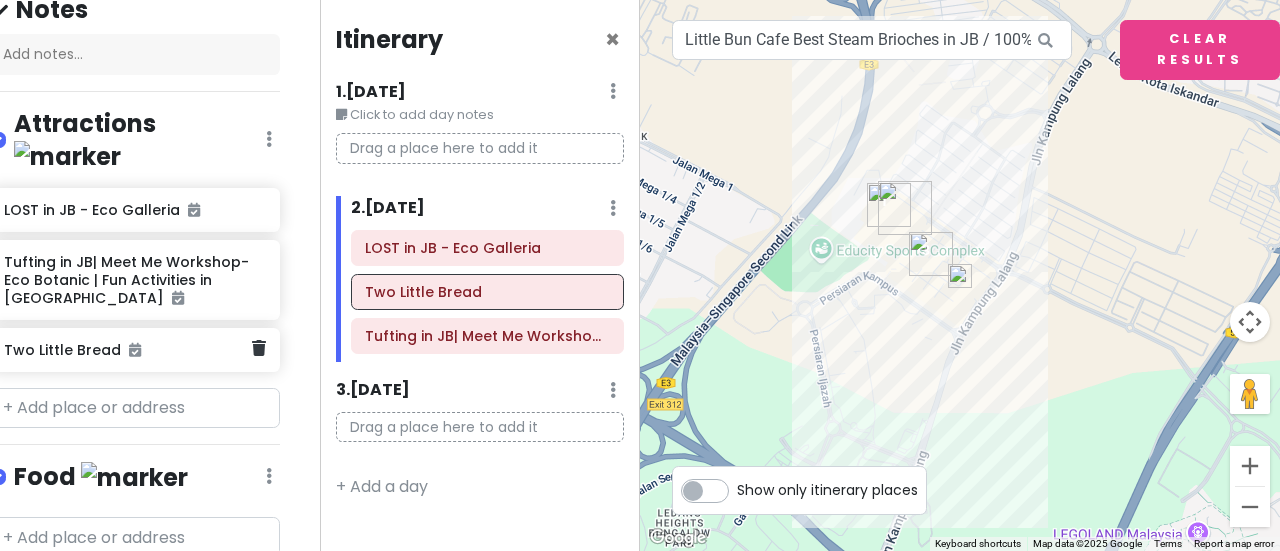scroll, scrollTop: 294, scrollLeft: 0, axis: vertical 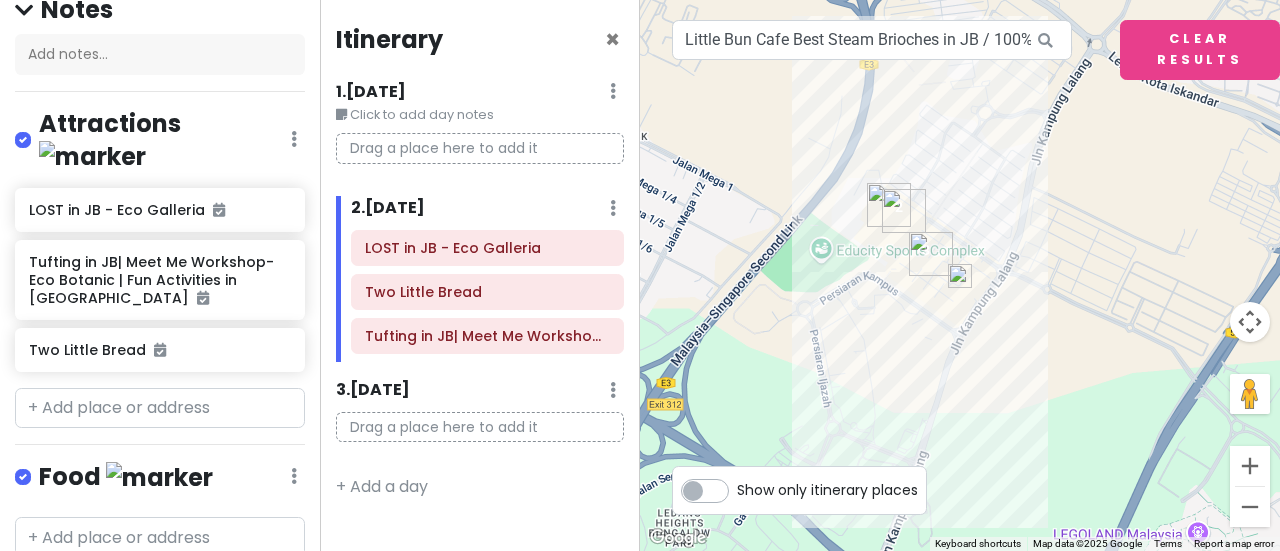 click at bounding box center (960, 276) 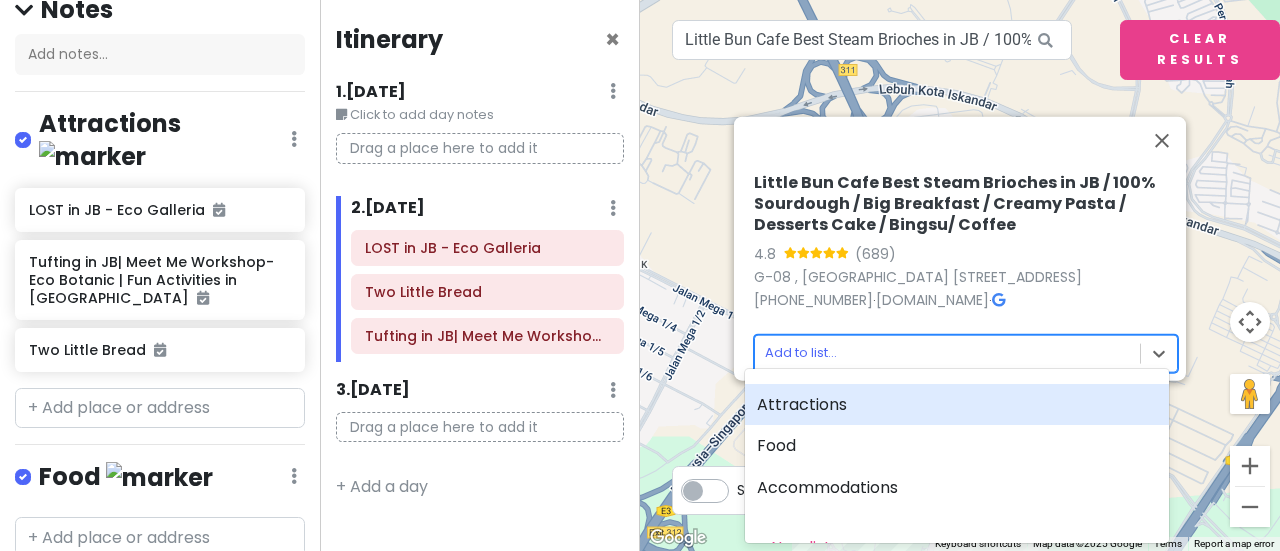 click on "Johor Bahru Trip_Addy Birthday Private Change Dates Make a Copy Delete Trip Go Pro ⚡️ Give Feedback 💡 Support Scout ☕️ Itinerary Share Publish Notes Add notes... Attractions   Edit Reorder Delete List LOST in JB - Eco Galleria Tufting in JB| Meet Me Workshop-Eco Botanic | Fun Activities in Johor Bahru Two Little Bread Food   Edit Reorder Delete List Accommodations   Edit Reorder Delete List Find hotels on Booking.com + Add a section Itinerary × 1 .  Fri 10/10 Edit Day Notes Delete Day   Click to add day notes Drag a place here to add it 2 .  Sat 10/11 Add Day Notes Delete Day LOST in JB - Eco Galleria Two Little Bread Tufting in JB| Meet Me Workshop-Eco Botanic | Fun Activities in Johor Bahru 3 .  Sun 10/12 Add Day Notes Delete Day Drag a place here to add it + Add a day ← Move left → Move right ↑ Move up ↓ Move down + Zoom in - Zoom out Home Jump left by 75% End Jump right by 75% Page Up Jump up by 75% Page Down Jump down by 75% 1 3 2 4.8        (689) +60 16-763 2623   ·     ·" at bounding box center (640, 275) 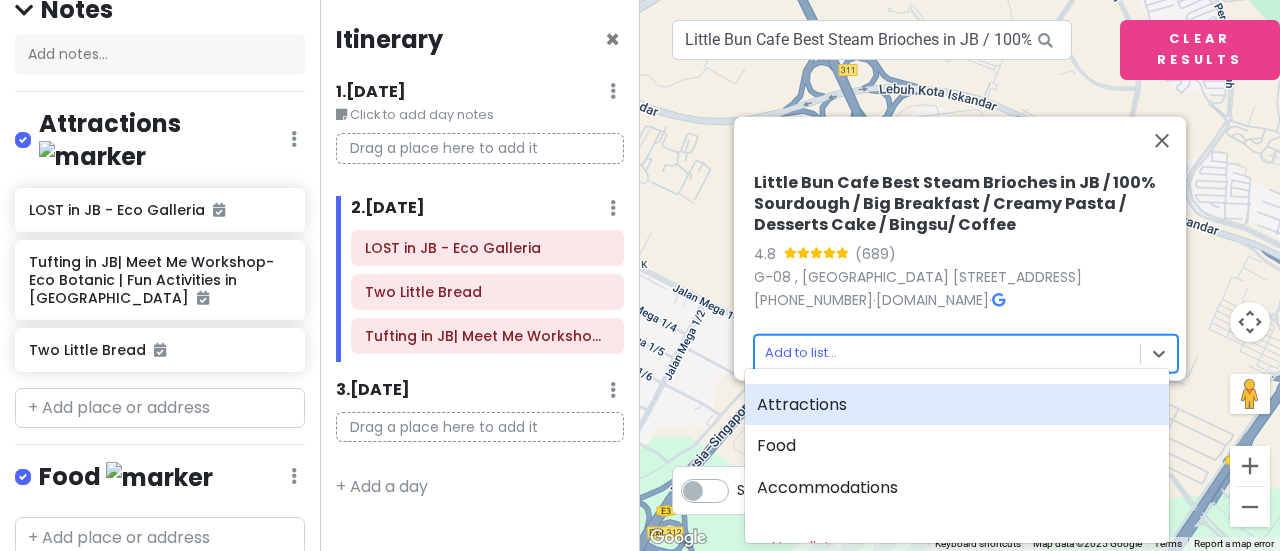 click on "Attractions" at bounding box center [957, 405] 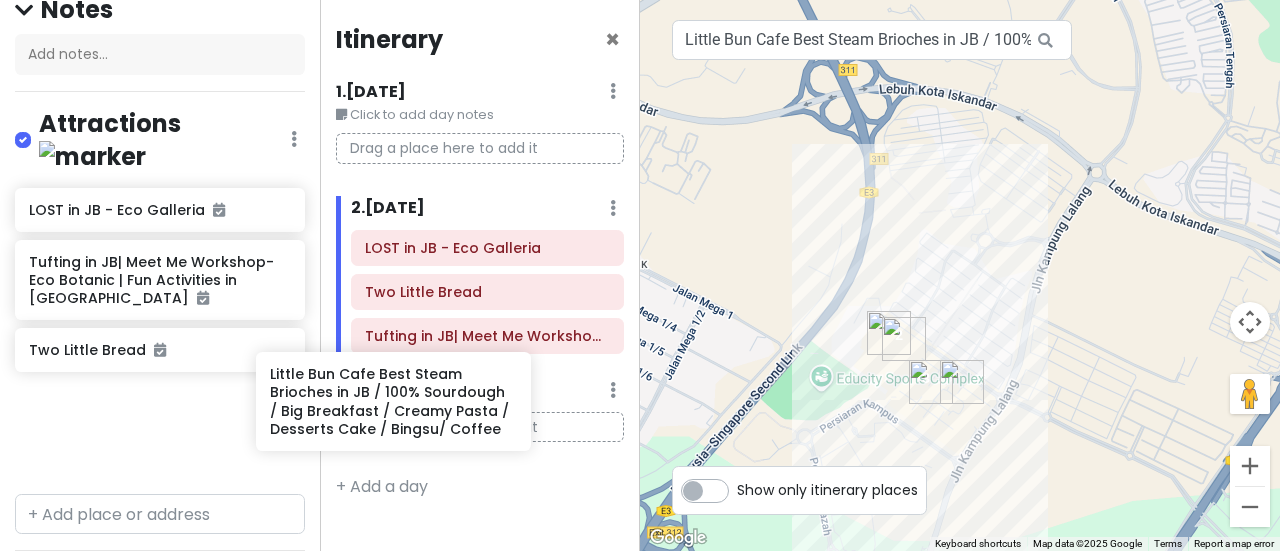 scroll, scrollTop: 294, scrollLeft: 2, axis: both 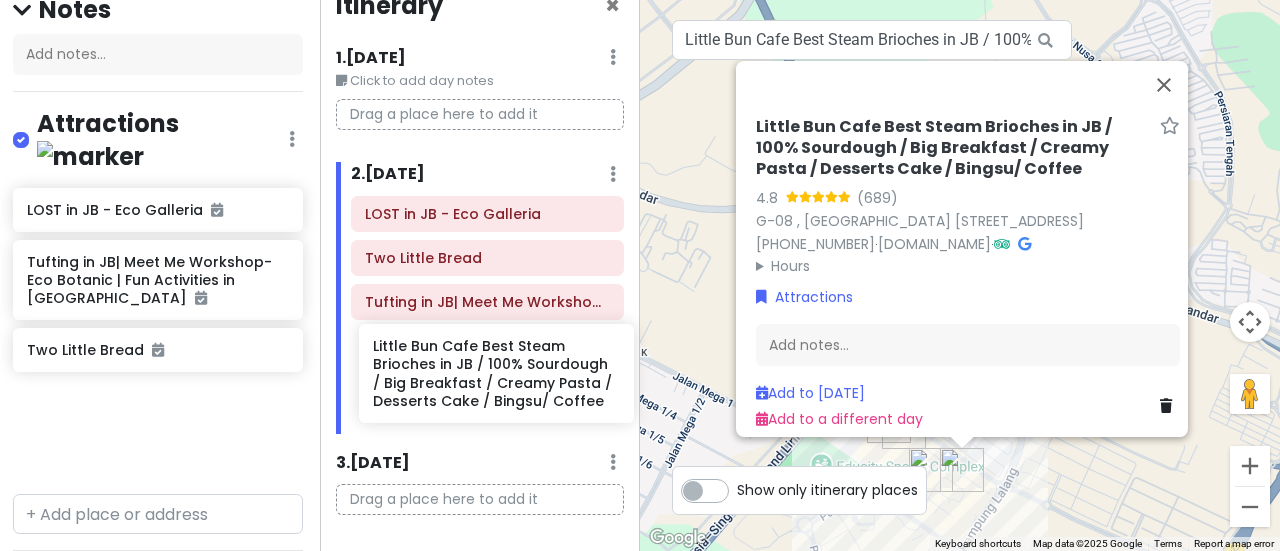 drag, startPoint x: 176, startPoint y: 386, endPoint x: 519, endPoint y: 362, distance: 343.83862 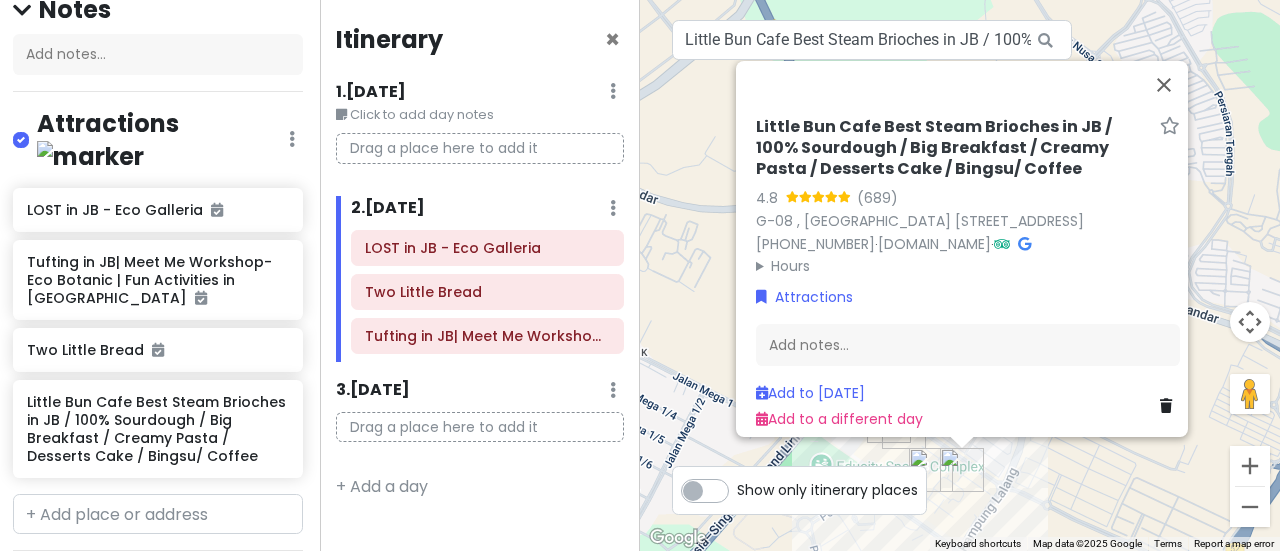 scroll, scrollTop: 0, scrollLeft: 0, axis: both 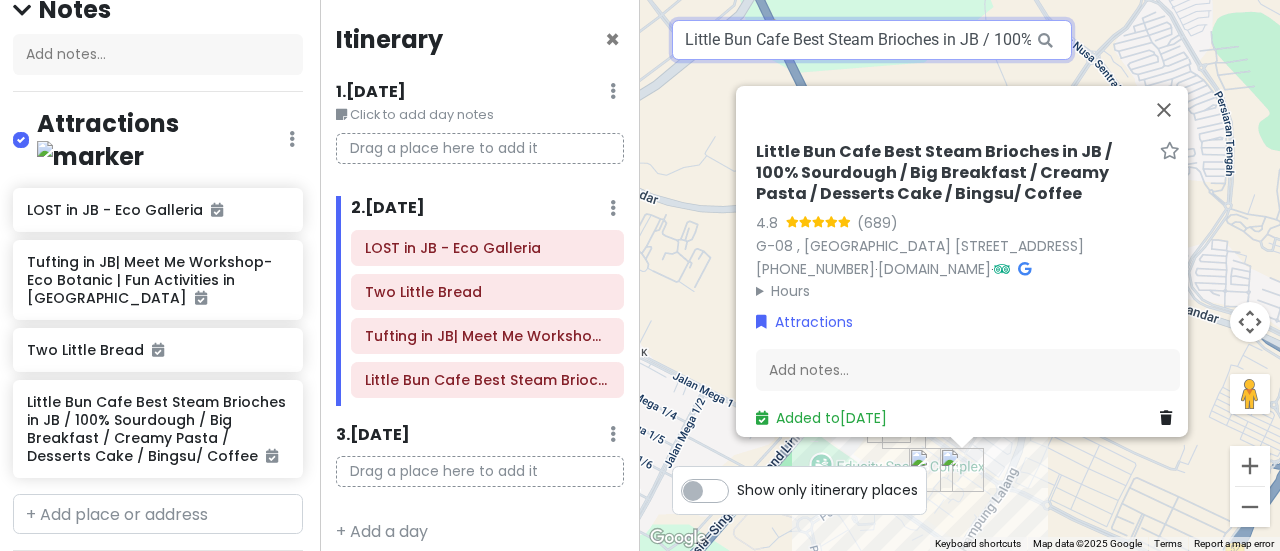 click on "Little Bun Cafe Best Steam Brioches in JB / 100% Sourdough / Big Breakfast / Creamy Pasta / Desserts Cake / Bingsu/ Coffee, Persiaran Eko Botani, Gelang Patah, Johor, Malaysia" at bounding box center (872, 40) 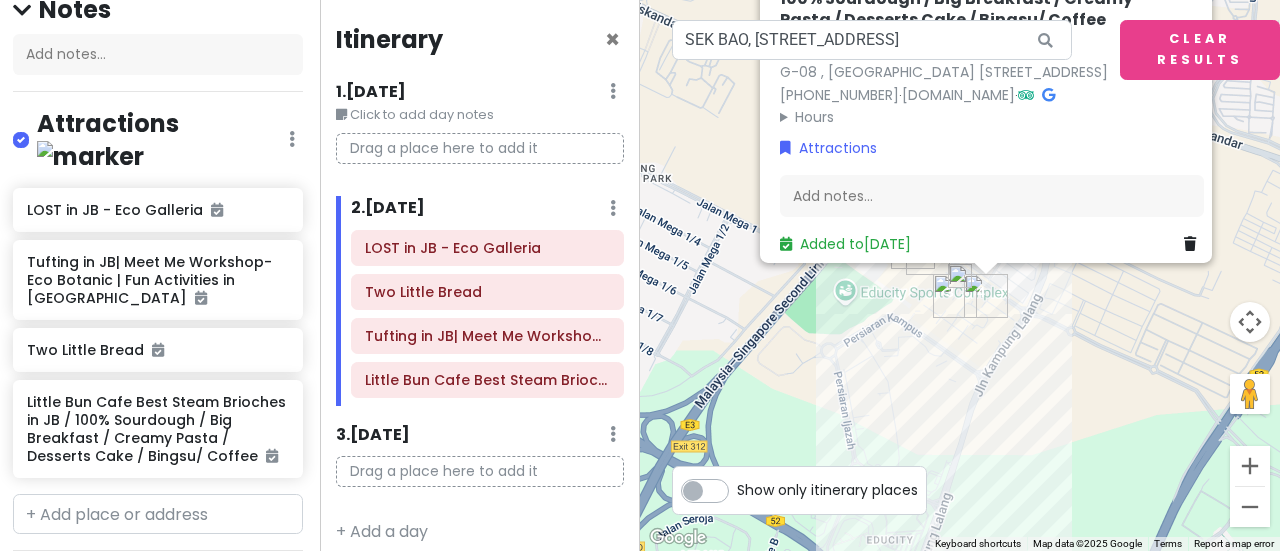 click at bounding box center (960, 276) 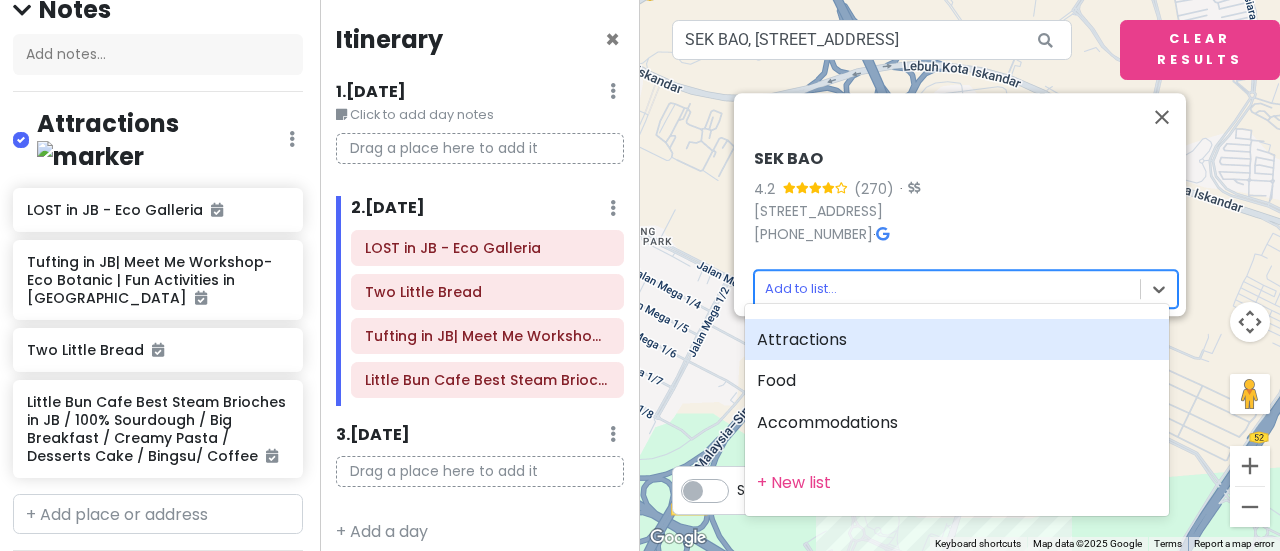 click on "Johor Bahru Trip_Addy Birthday Private Change Dates Make a Copy Delete Trip Go Pro ⚡️ Give Feedback 💡 Support Scout ☕️ Itinerary Share Publish Notes Add notes... Attractions   Edit Reorder Delete List LOST in JB - Eco Galleria Tufting in JB| Meet Me Workshop-Eco Botanic | Fun Activities in Johor Bahru Two Little Bread Little Bun Cafe Best Steam Brioches in JB / 100% Sourdough / Big Breakfast / Creamy Pasta / Desserts Cake / Bingsu/ Coffee Food   Edit Reorder Delete List Accommodations   Edit Reorder Delete List Find hotels on Booking.com + Add a section Itinerary × 1 .  Fri 10/10 Edit Day Notes Delete Day   Click to add day notes Drag a place here to add it 2 .  Sat 10/11 Add Day Notes Delete Day LOST in JB - Eco Galleria Two Little Bread Tufting in JB| Meet Me Workshop-Eco Botanic | Fun Activities in Johor Bahru Little Bun Cafe Best Steam Brioches in JB / 100% Sourdough / Big Breakfast / Creamy Pasta / Desserts Cake / Bingsu/ Coffee 3 .  Sun 10/12 Add Day Notes Delete Day + Add a day ← → ↑" at bounding box center (640, 275) 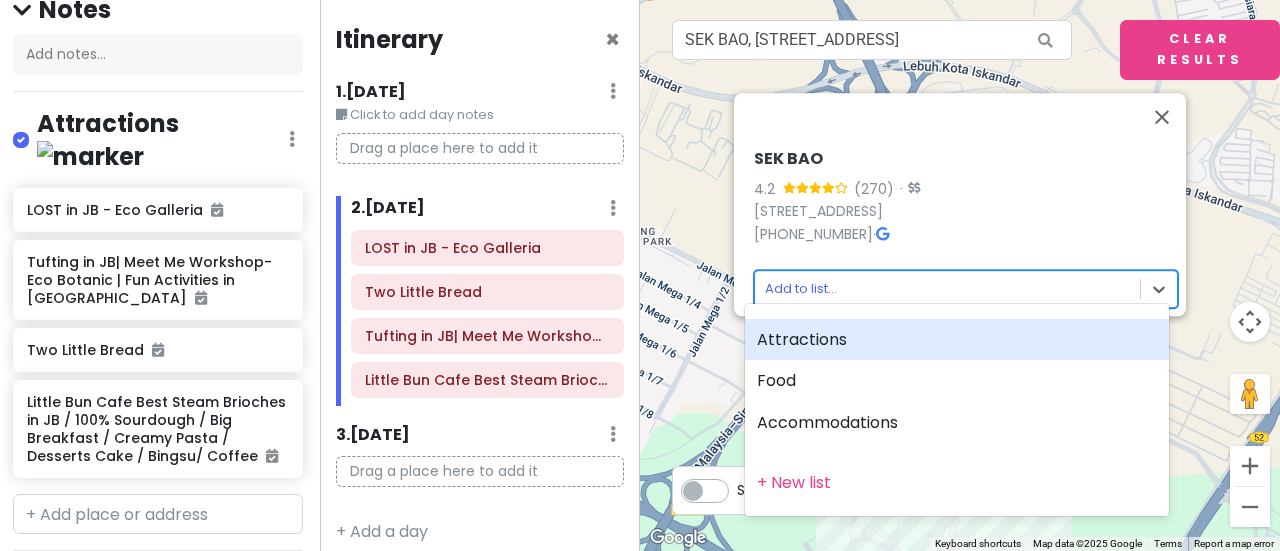 click on "Attractions" at bounding box center [957, 340] 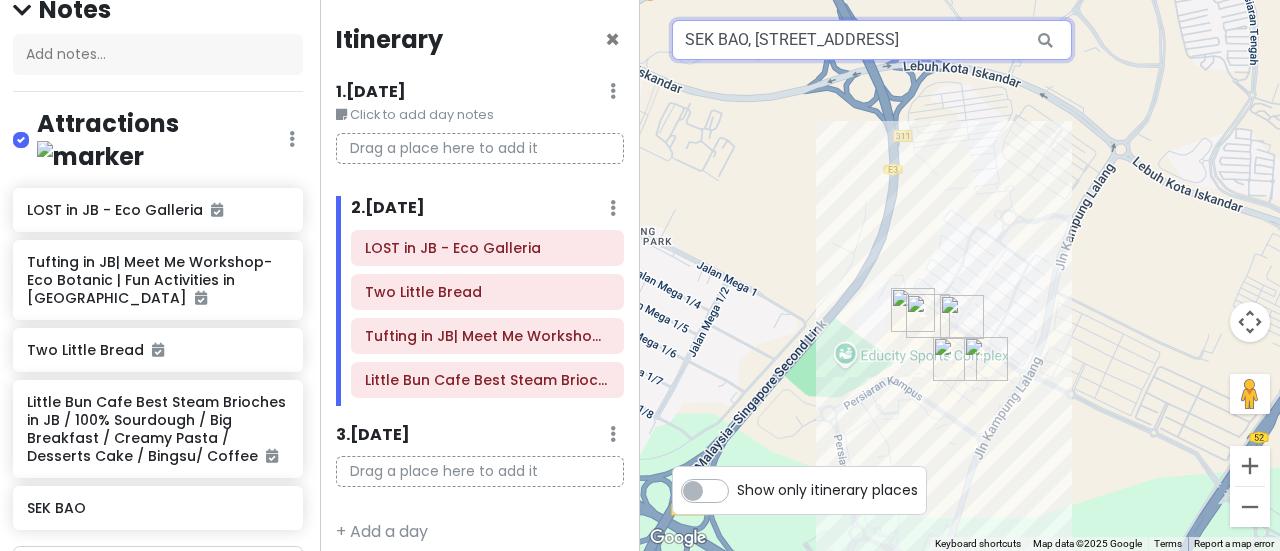 click on "SEK BAO, Jalan Eko Botani 3/2, Iskandar Puteri, Johor, Malaysia" at bounding box center (872, 40) 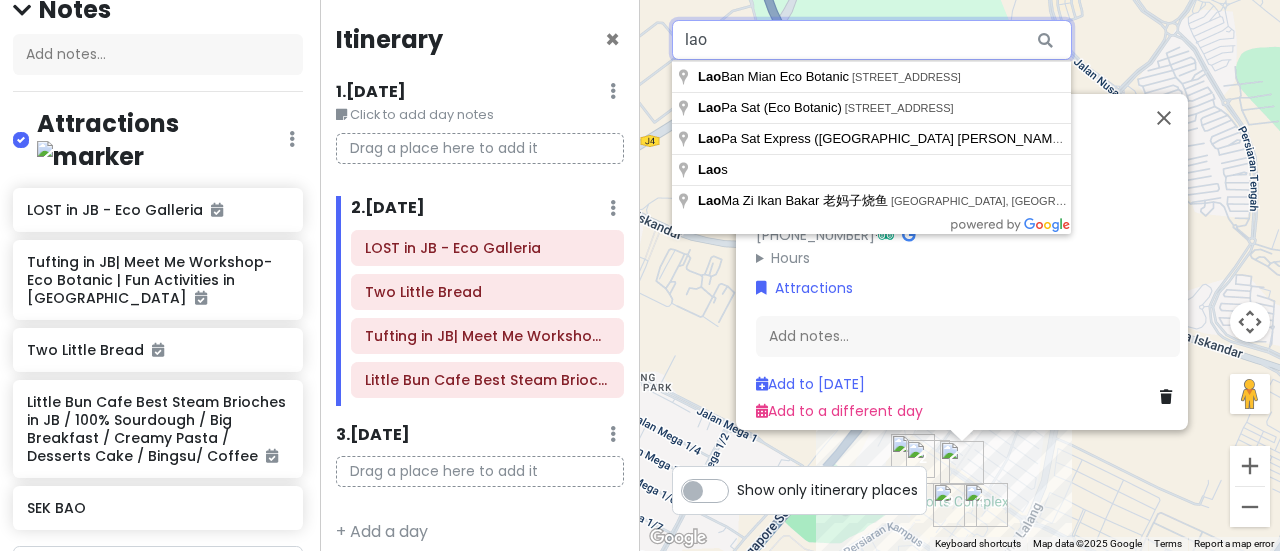 click on "lao" at bounding box center [872, 40] 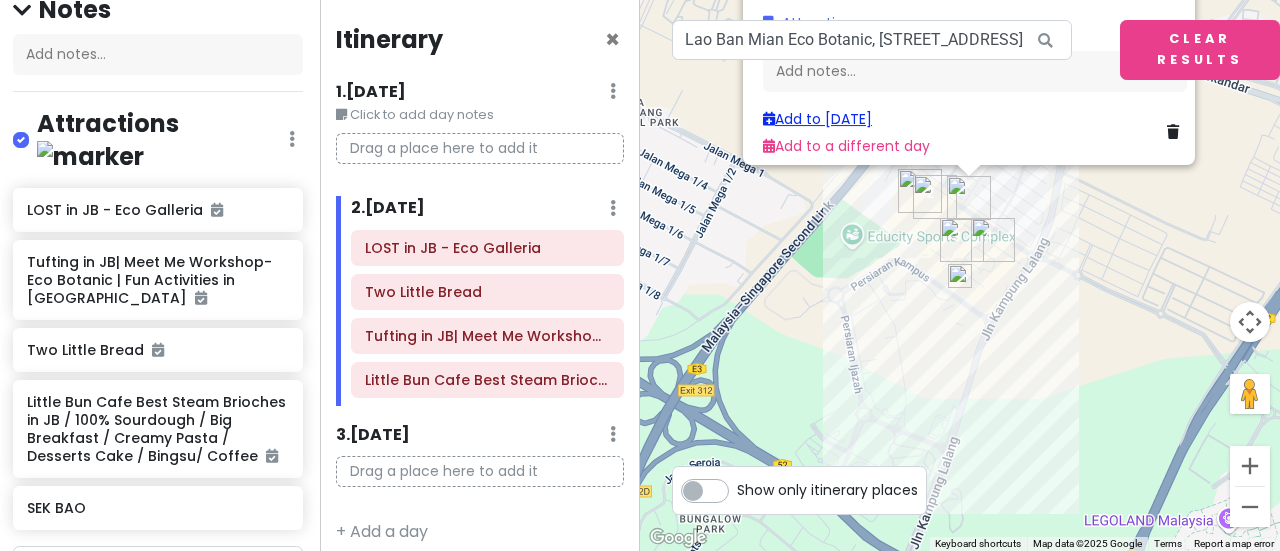 click on "Add to   Sat 10/11" at bounding box center (817, 119) 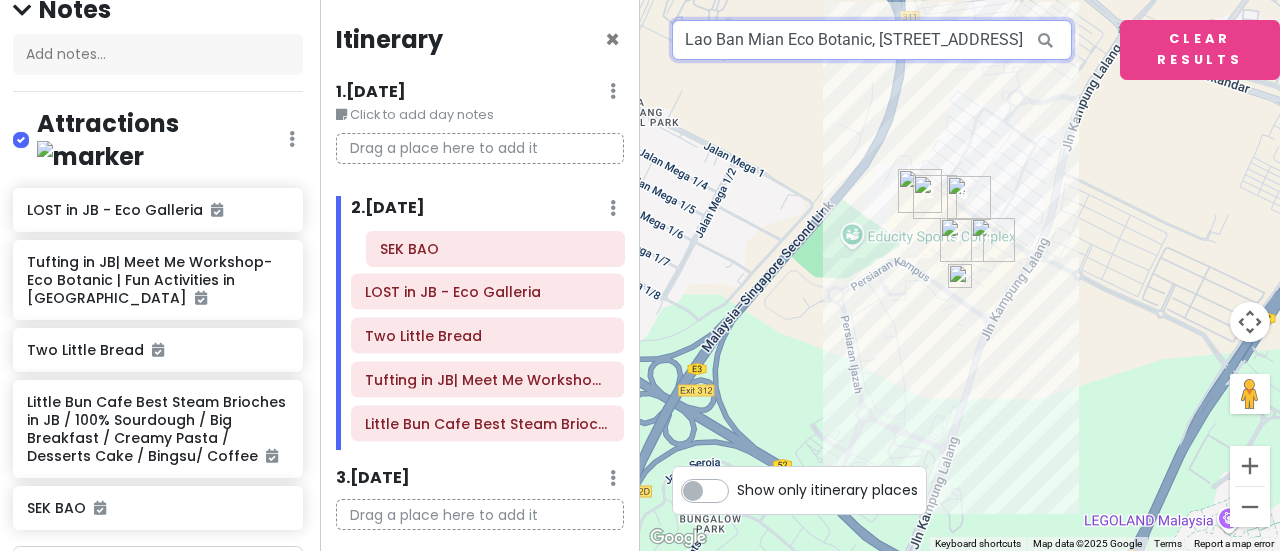 drag, startPoint x: 402, startPoint y: 413, endPoint x: 418, endPoint y: 240, distance: 173.73831 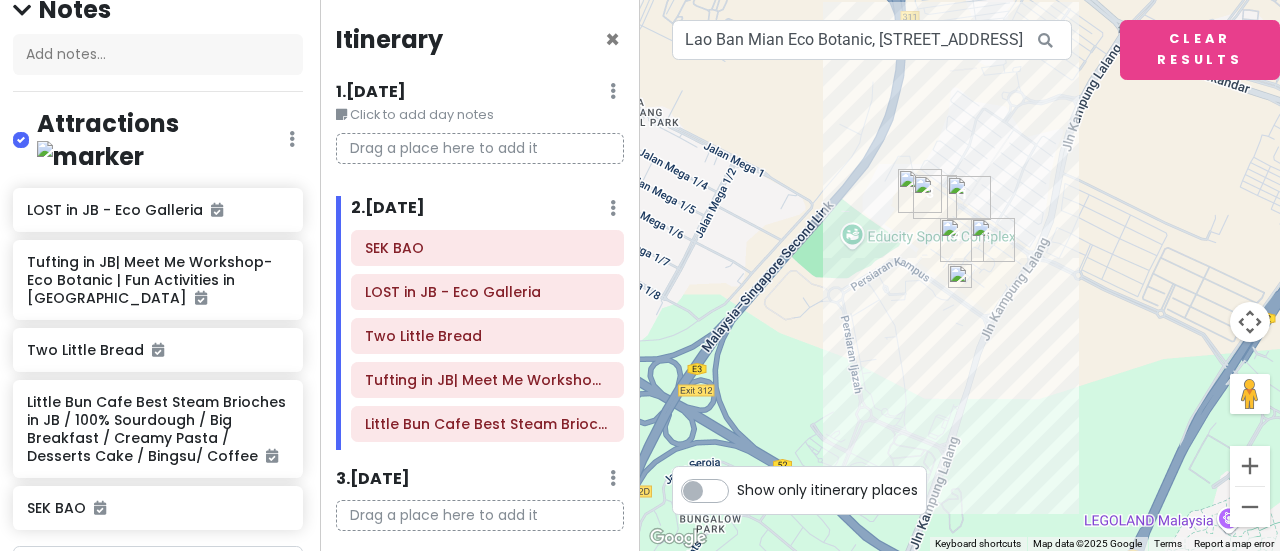 click at bounding box center (960, 276) 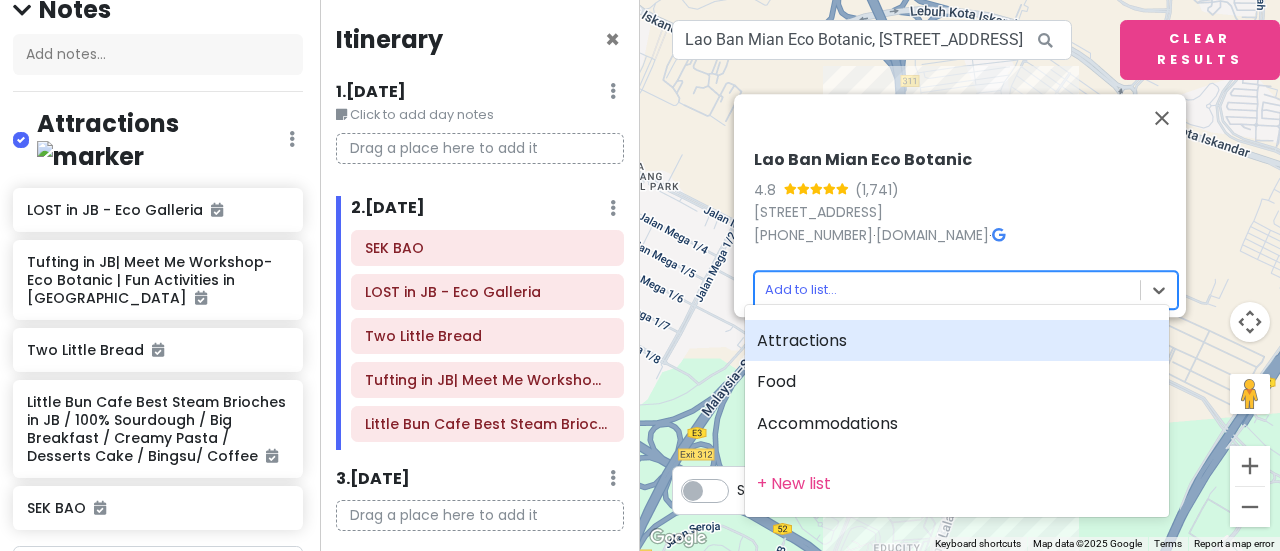 click on "Johor Bahru Trip_Addy Birthday Private Change Dates Make a Copy Delete Trip Go Pro ⚡️ Give Feedback 💡 Support Scout ☕️ Itinerary Share Publish Notes Add notes... Attractions   Edit Reorder Delete List LOST in JB - Eco Galleria Tufting in JB| Meet Me Workshop-Eco Botanic | Fun Activities in Johor Bahru Two Little Bread Little Bun Cafe Best Steam Brioches in JB / 100% Sourdough / Big Breakfast / Creamy Pasta / Desserts Cake / Bingsu/ Coffee SEK BAO Food   Edit Reorder Delete List Accommodations   Edit Reorder Delete List Find hotels on Booking.com + Add a section Itinerary × 1 .  Fri 10/10 Edit Day Notes Delete Day   Click to add day notes Drag a place here to add it 2 .  Sat 10/11 Add Day Notes Delete Day SEK BAO LOST in JB - Eco Galleria Two Little Bread Tufting in JB| Meet Me Workshop-Eco Botanic | Fun Activities in Johor Bahru Little Bun Cafe Best Steam Brioches in JB / 100% Sourdough / Big Breakfast / Creamy Pasta / Desserts Cake / Bingsu/ Coffee 3 .  Sun 10/12 Add Day Notes Delete Day ← →" at bounding box center (640, 275) 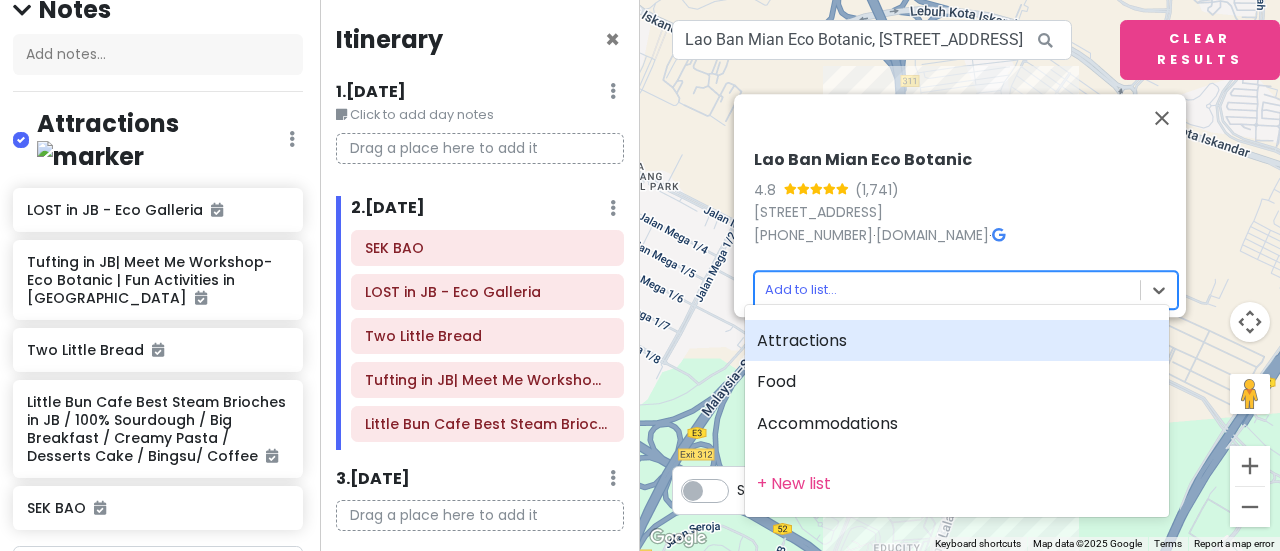 click on "Attractions" at bounding box center [957, 341] 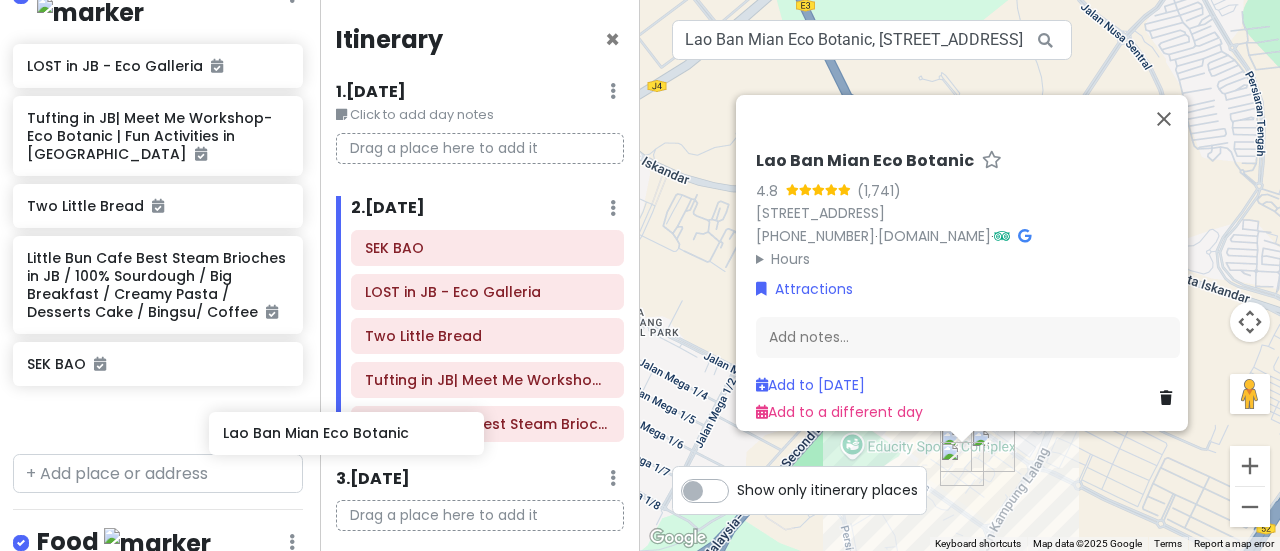 scroll, scrollTop: 439, scrollLeft: 28, axis: both 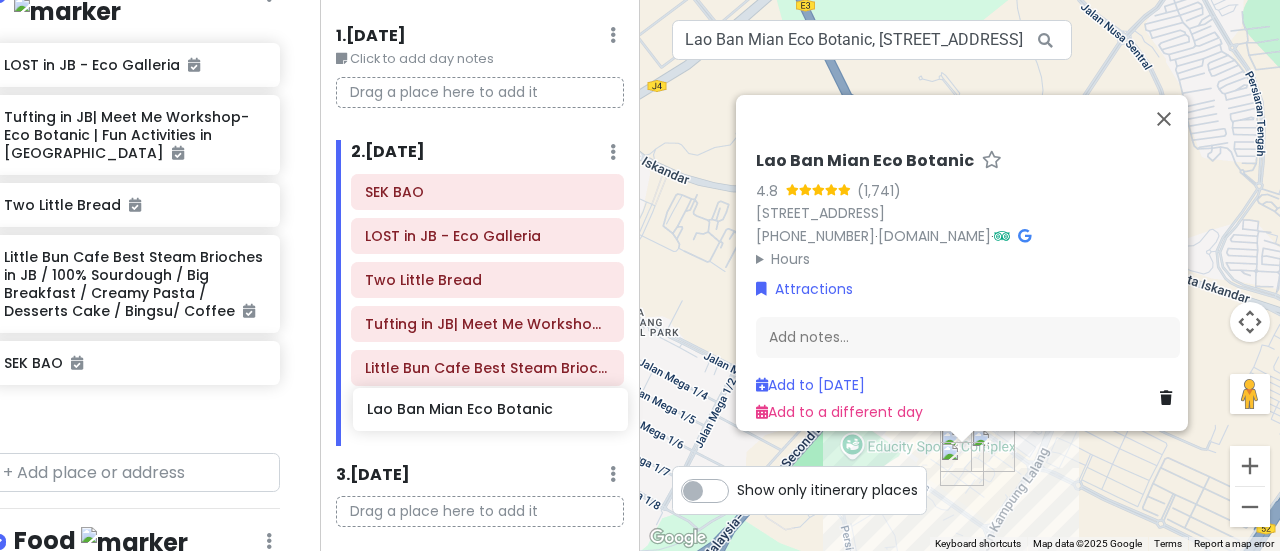drag, startPoint x: 94, startPoint y: 379, endPoint x: 432, endPoint y: 407, distance: 339.15778 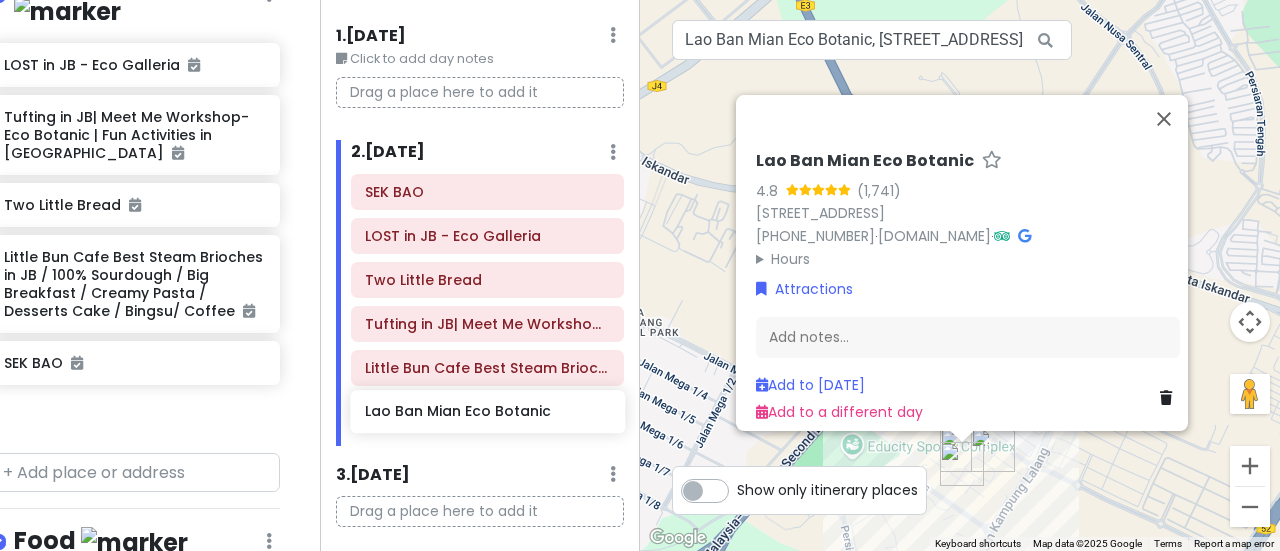 click on "SEK BAO LOST in JB - Eco Galleria Two Little Bread Tufting in JB| Meet Me Workshop-Eco Botanic | Fun Activities in Johor Bahru Little Bun Cafe Best Steam Brioches in JB / 100% Sourdough / Big Breakfast / Creamy Pasta / Desserts Cake / Bingsu/ Coffee" 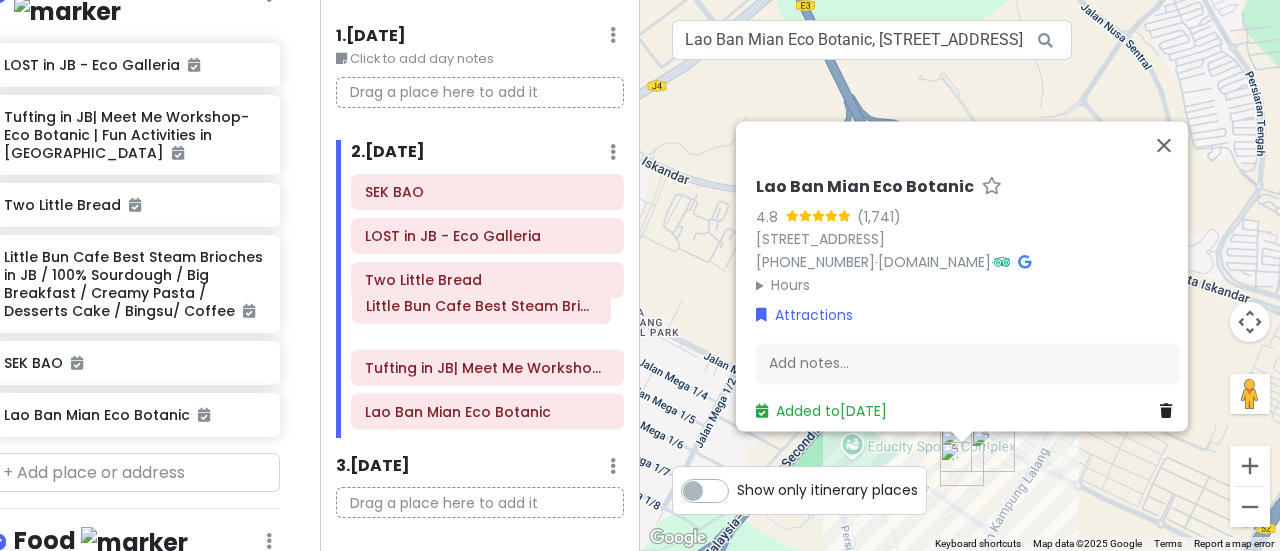 drag, startPoint x: 423, startPoint y: 367, endPoint x: 425, endPoint y: 309, distance: 58.034473 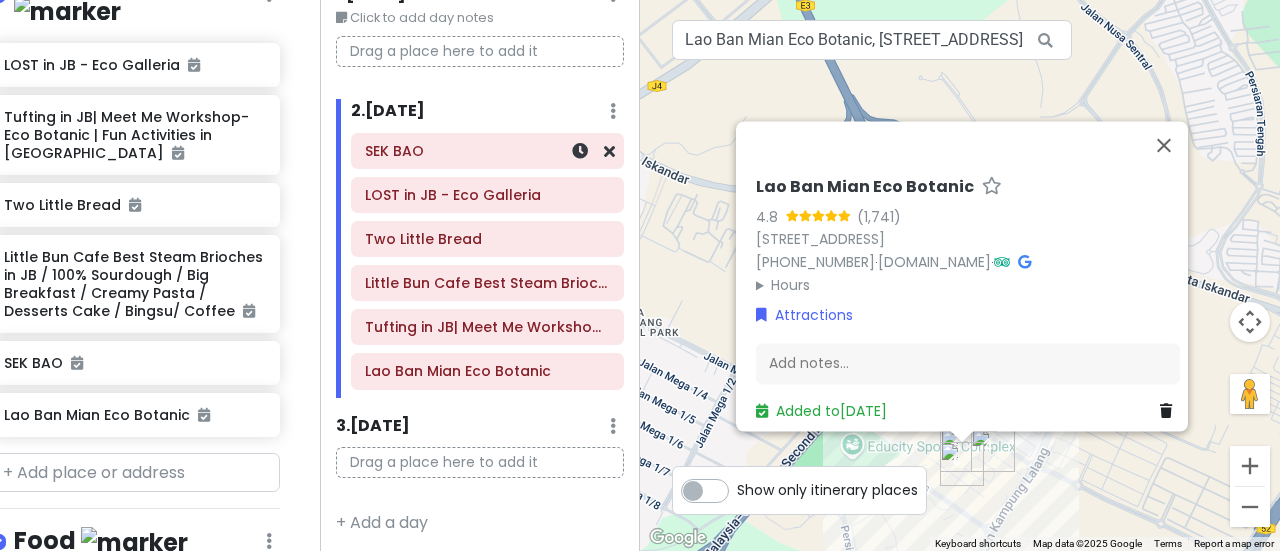 scroll, scrollTop: 0, scrollLeft: 0, axis: both 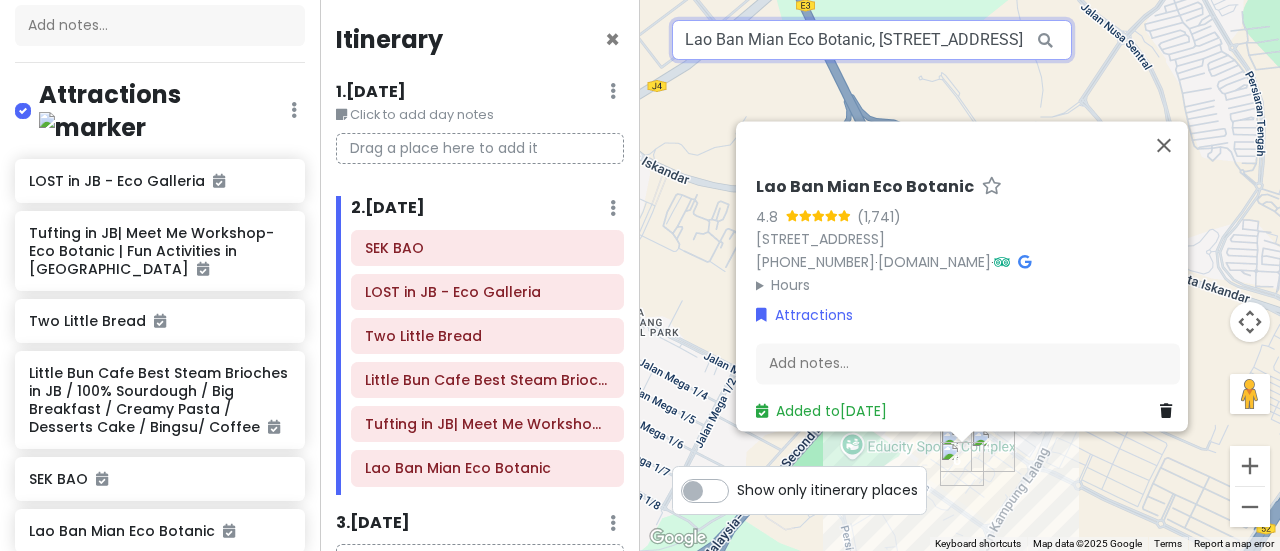 click on "Lao Ban Mian Eco Botanic, Jalan Eko Botani 3/7, Taman Eko Botani, Iskandar Puteri, Johor, Malaysia" at bounding box center (872, 40) 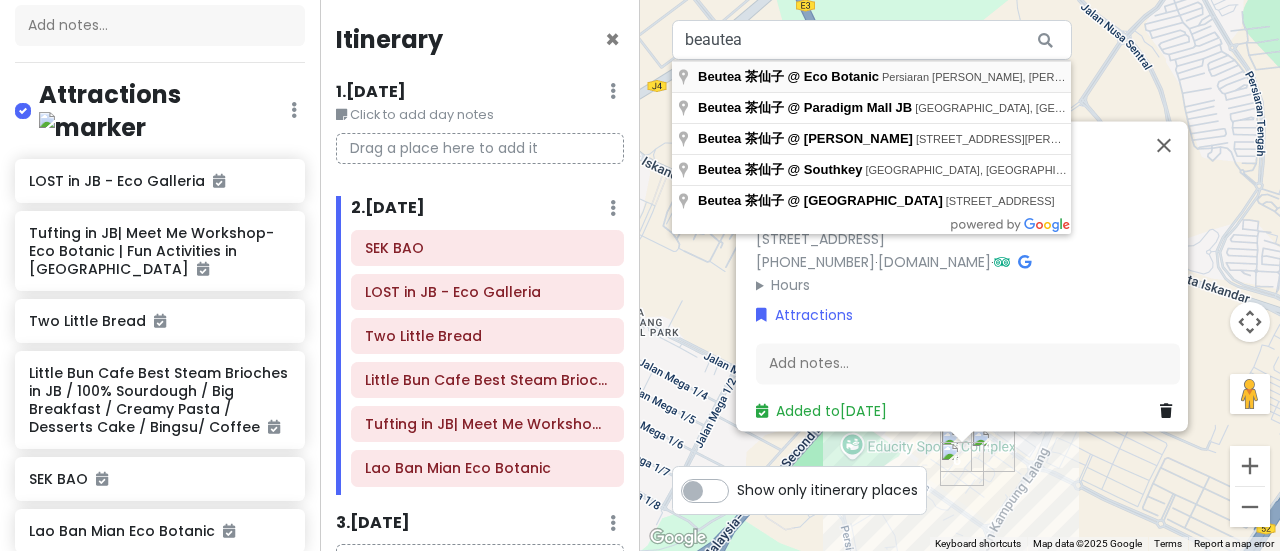 type on "Beutea 茶仙子 @ Eco Botanic, Persiaran Eko Botani, Iskandar Puteri, Johor, Malaysia" 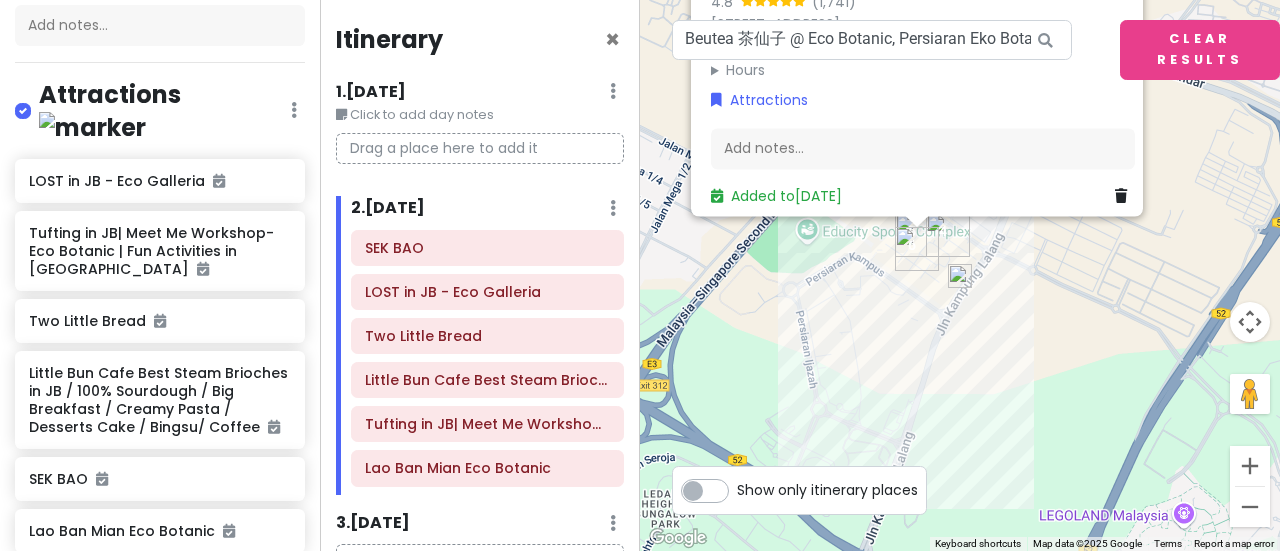 click at bounding box center (960, 276) 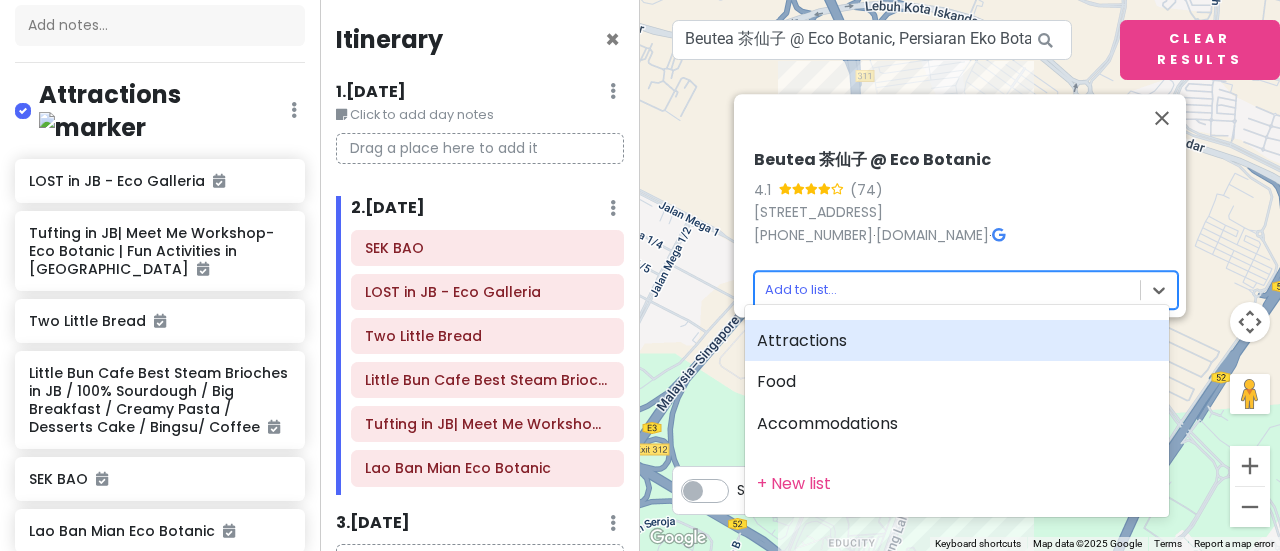 click on "Johor Bahru Trip_Addy Birthday Private Change Dates Make a Copy Delete Trip Go Pro ⚡️ Give Feedback 💡 Support Scout ☕️ Itinerary Share Publish Notes Add notes... Attractions   Edit Reorder Delete List LOST in JB - Eco Galleria Tufting in JB| Meet Me Workshop-Eco Botanic | Fun Activities in Johor Bahru Two Little Bread Little Bun Cafe Best Steam Brioches in JB / 100% Sourdough / Big Breakfast / Creamy Pasta / Desserts Cake / Bingsu/ Coffee SEK BAO Lao Ban Mian Eco Botanic Food   Edit Reorder Delete List Accommodations   Edit Reorder Delete List Find hotels on Booking.com + Add a section Itinerary × 1 .  Fri 10/10 Edit Day Notes Delete Day   Click to add day notes Drag a place here to add it 2 .  Sat 10/11 Add Day Notes Delete Day SEK BAO LOST in JB - Eco Galleria Two Little Bread Little Bun Cafe Best Steam Brioches in JB / 100% Sourdough / Big Breakfast / Creamy Pasta / Desserts Cake / Bingsu/ Coffee Tufting in JB| Meet Me Workshop-Eco Botanic | Fun Activities in Johor Bahru 3 .  Sun 10/12 ← →" at bounding box center (640, 275) 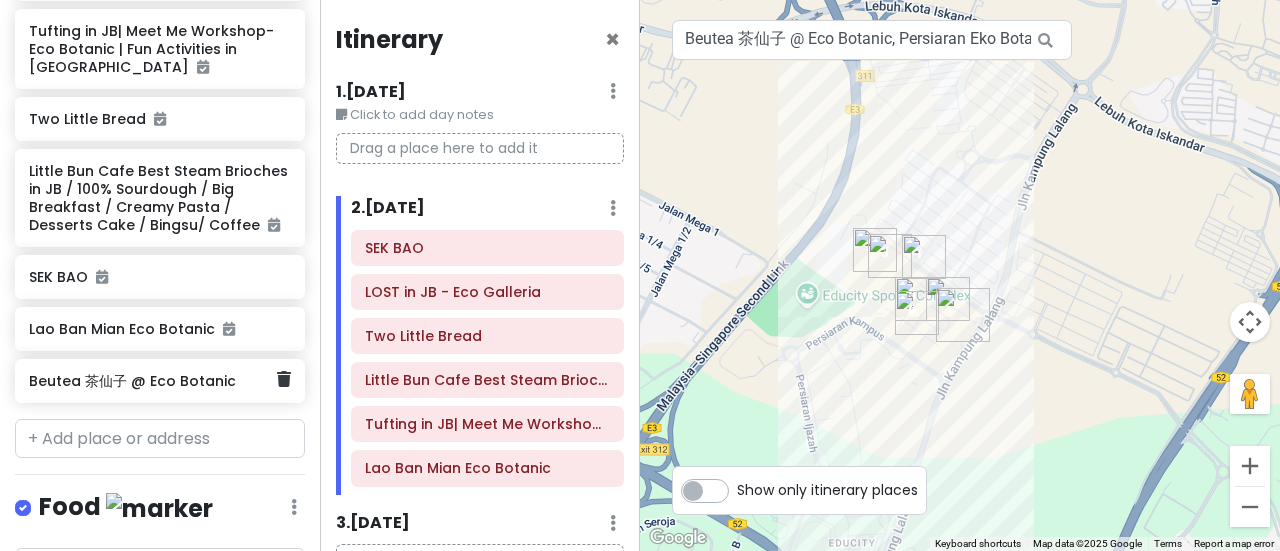 scroll, scrollTop: 507, scrollLeft: 0, axis: vertical 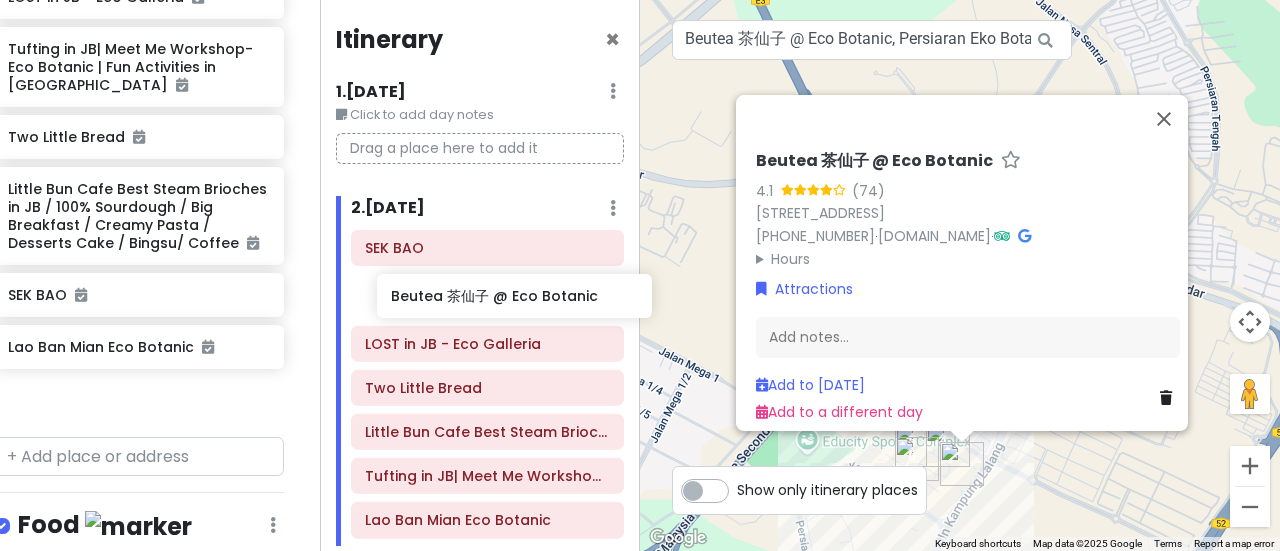 drag, startPoint x: 98, startPoint y: 377, endPoint x: 460, endPoint y: 309, distance: 368.33136 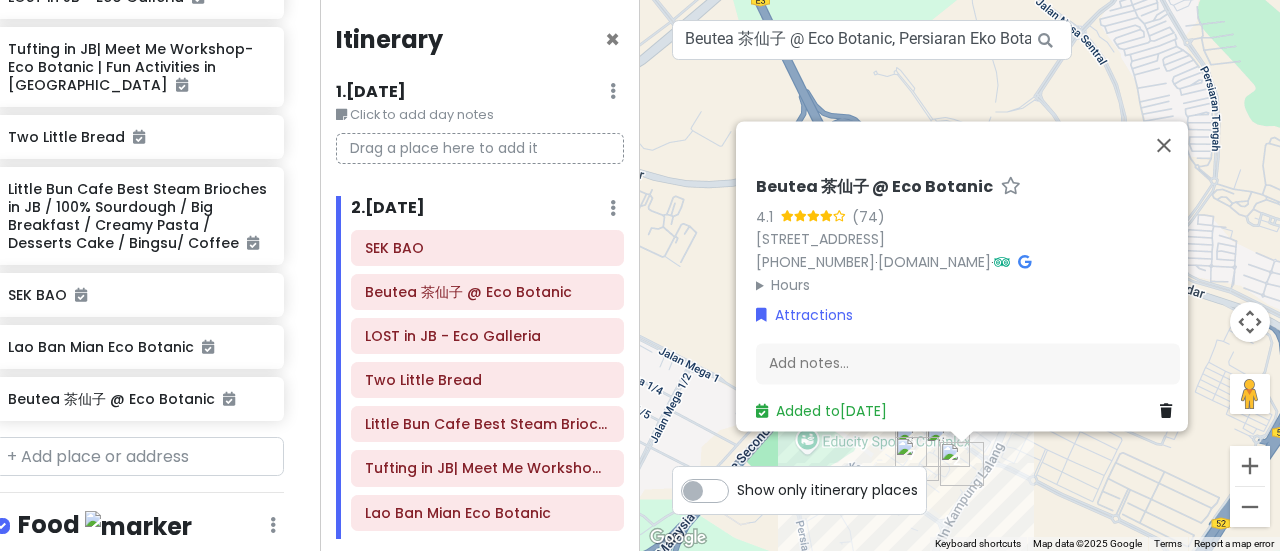 scroll, scrollTop: 455, scrollLeft: 21, axis: both 